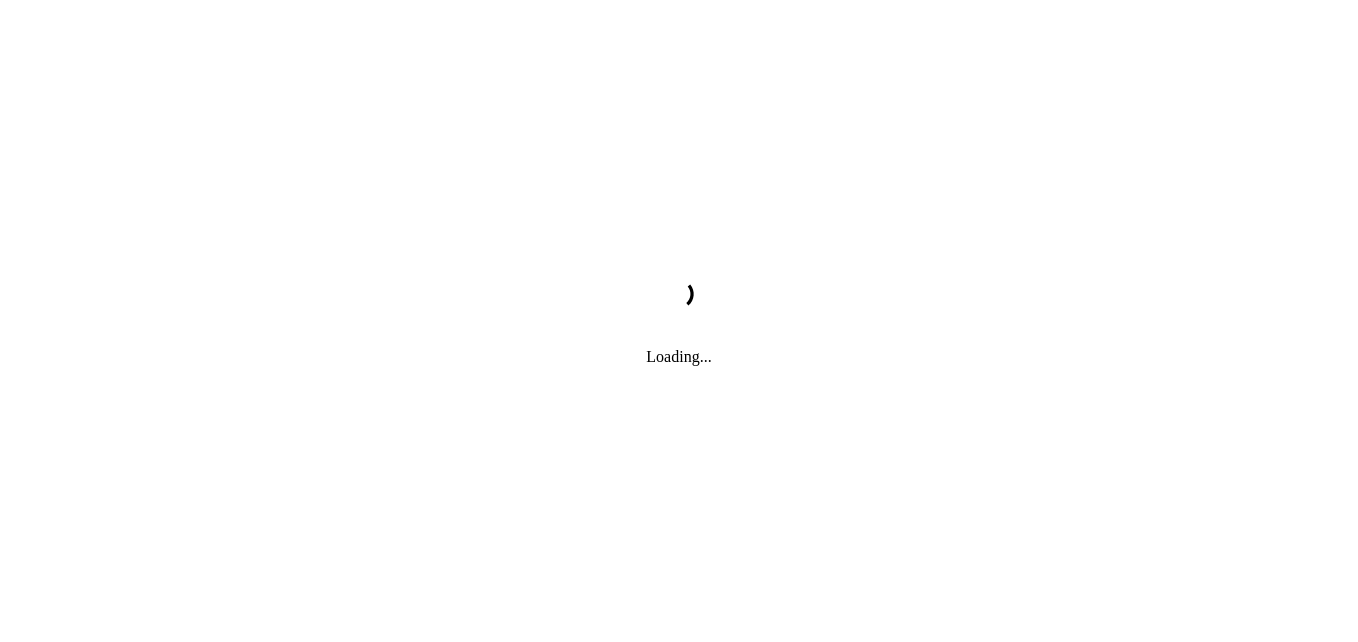 scroll, scrollTop: 0, scrollLeft: 0, axis: both 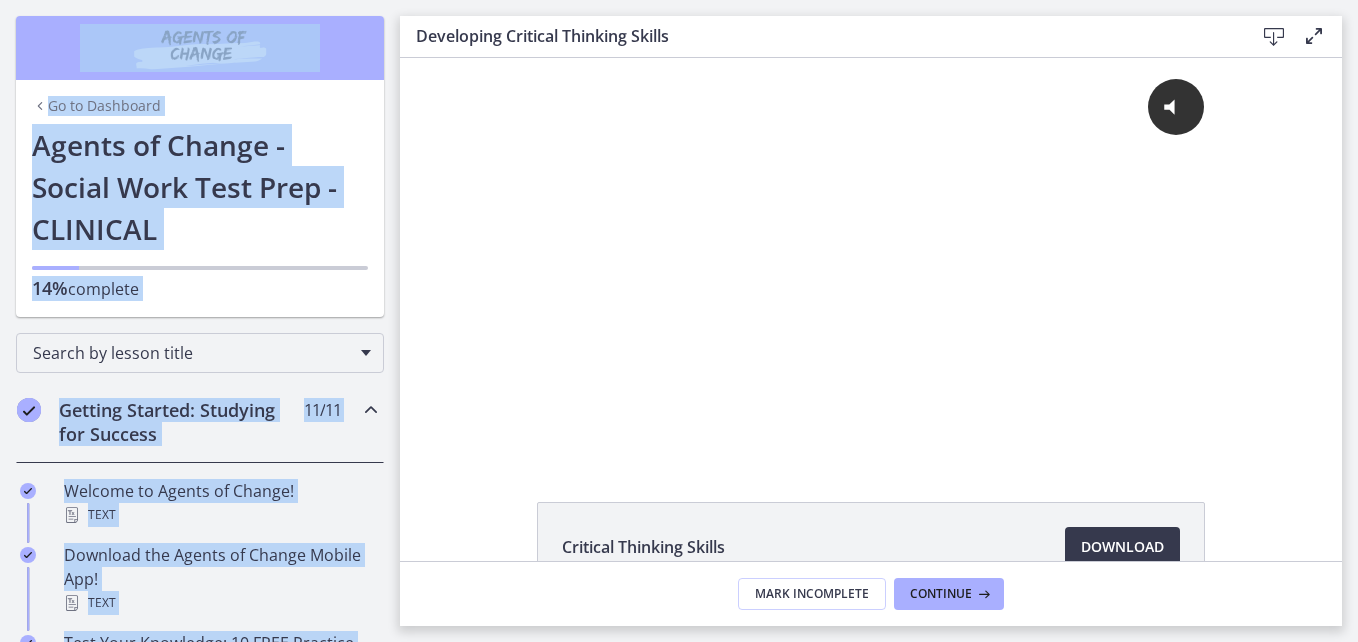 drag, startPoint x: 380, startPoint y: 96, endPoint x: 415, endPoint y: 15, distance: 88.23831 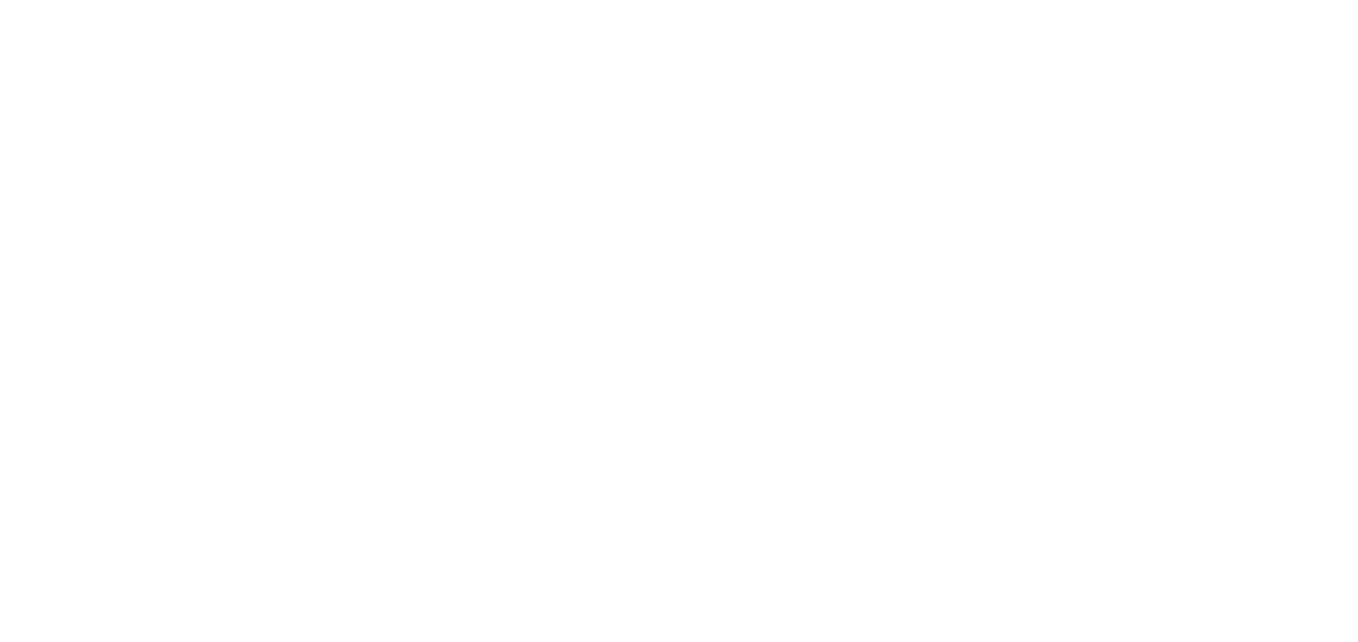 scroll, scrollTop: 0, scrollLeft: 0, axis: both 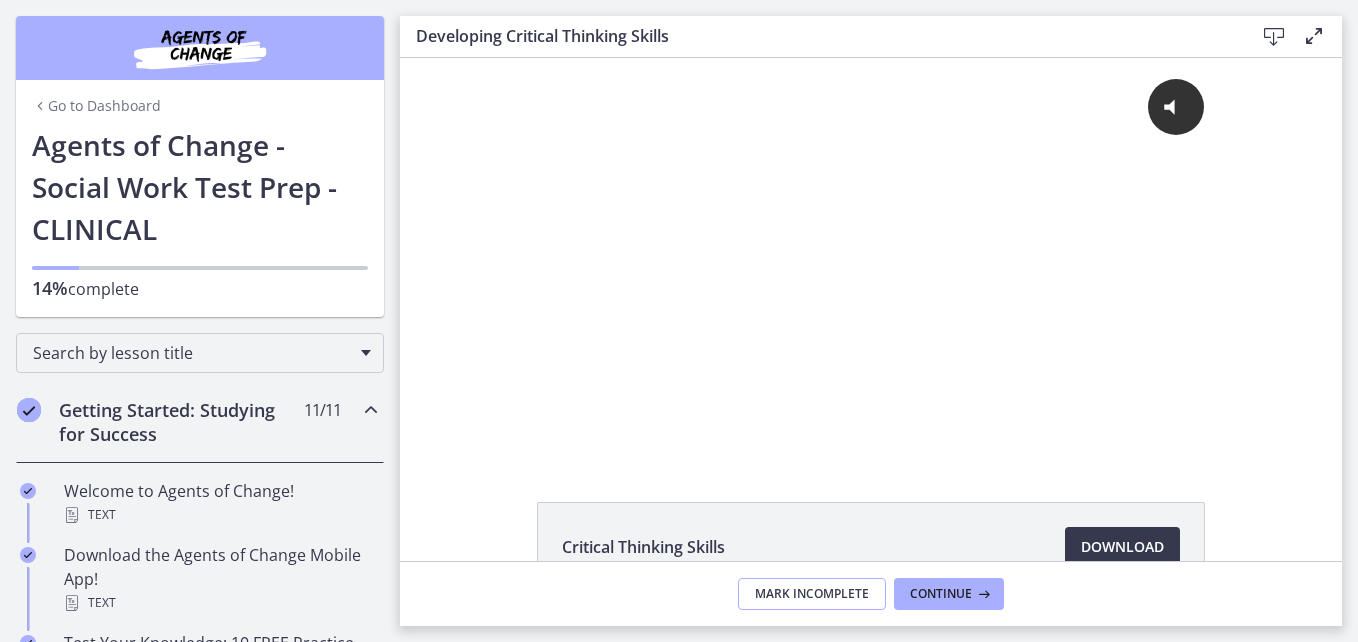 click on "Mark Incomplete" at bounding box center [812, 594] 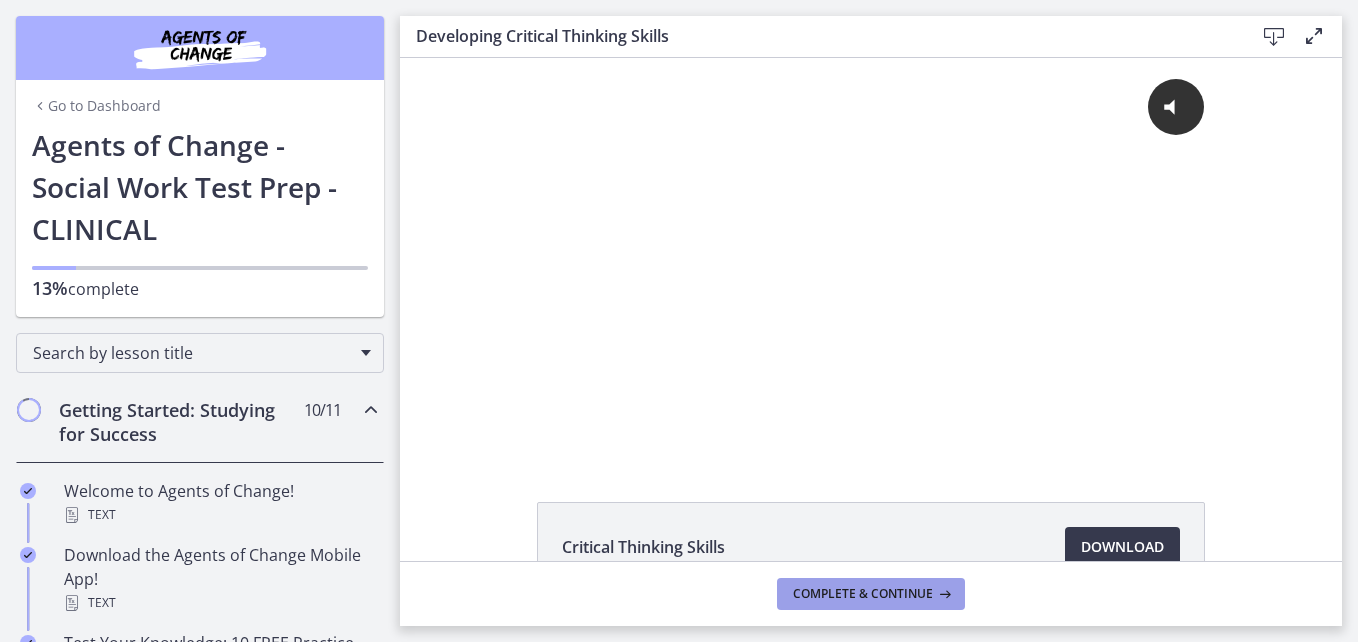 click on "Complete & continue" at bounding box center (863, 594) 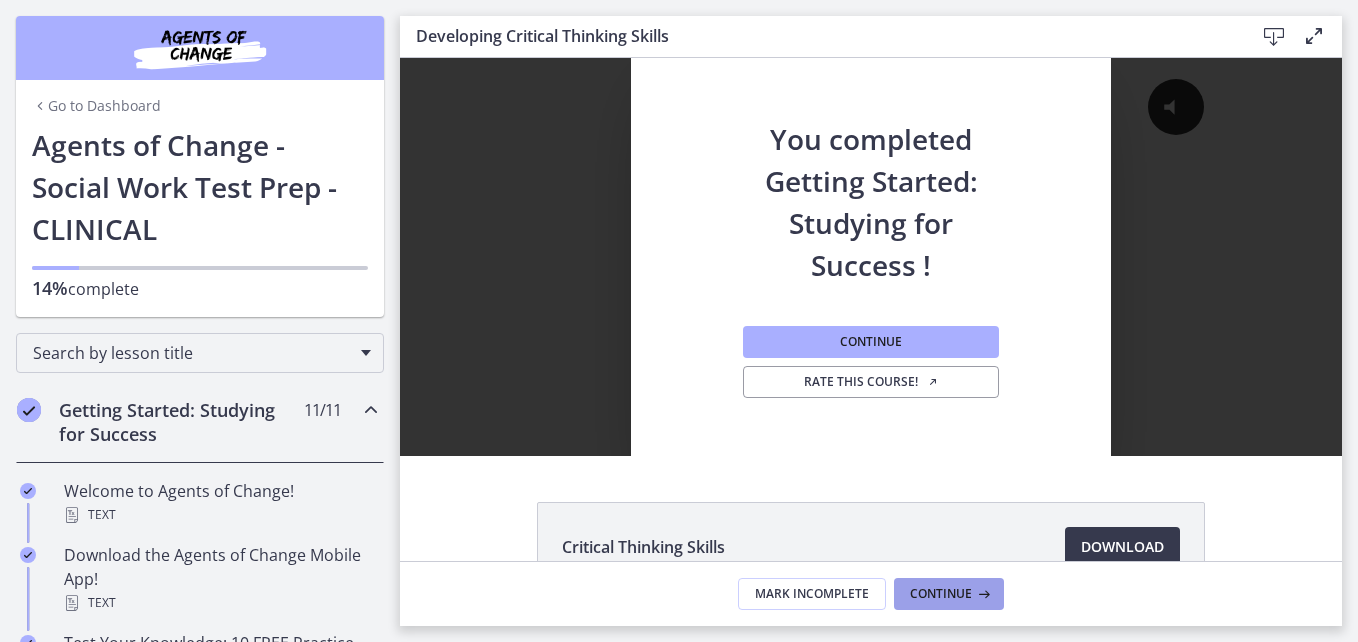 click on "Continue" at bounding box center [941, 594] 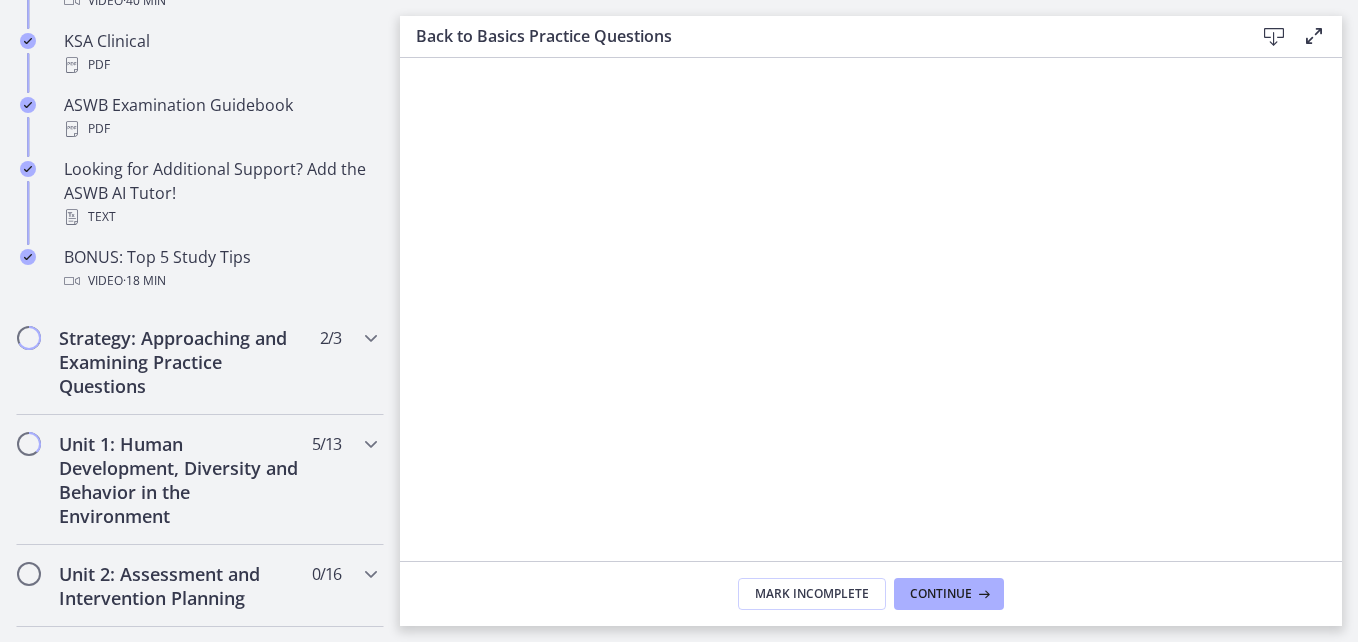 scroll, scrollTop: 943, scrollLeft: 0, axis: vertical 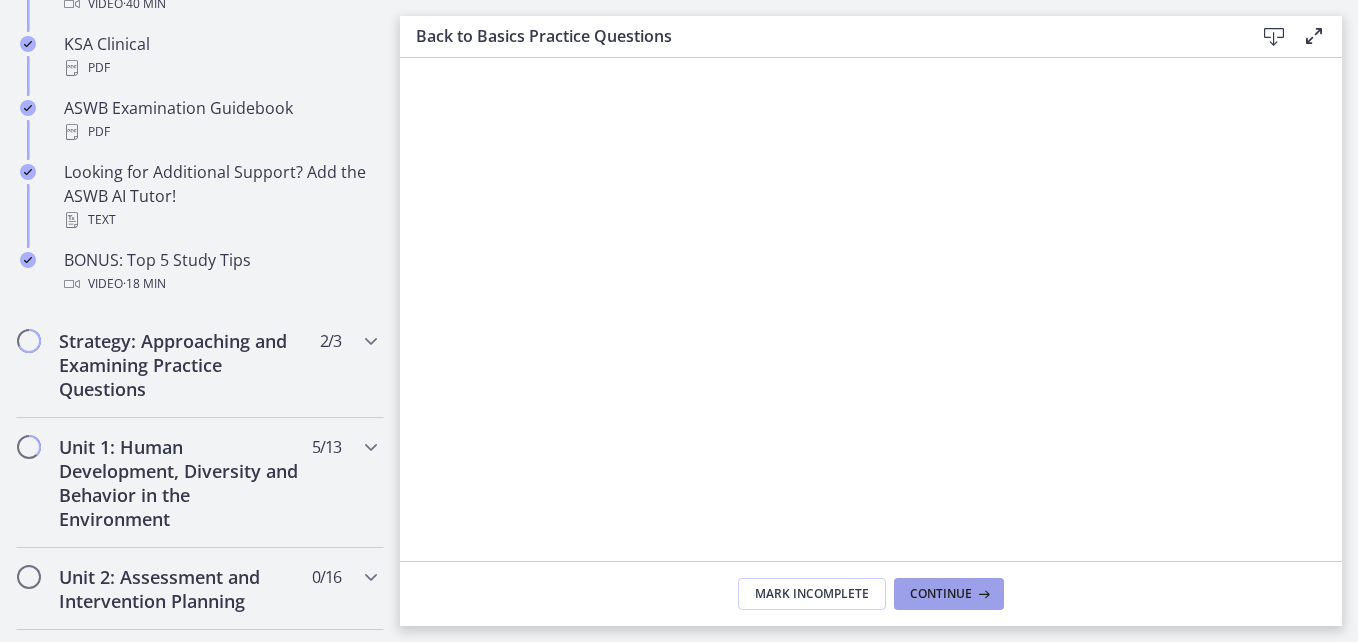 drag, startPoint x: 996, startPoint y: 562, endPoint x: 965, endPoint y: 589, distance: 41.109608 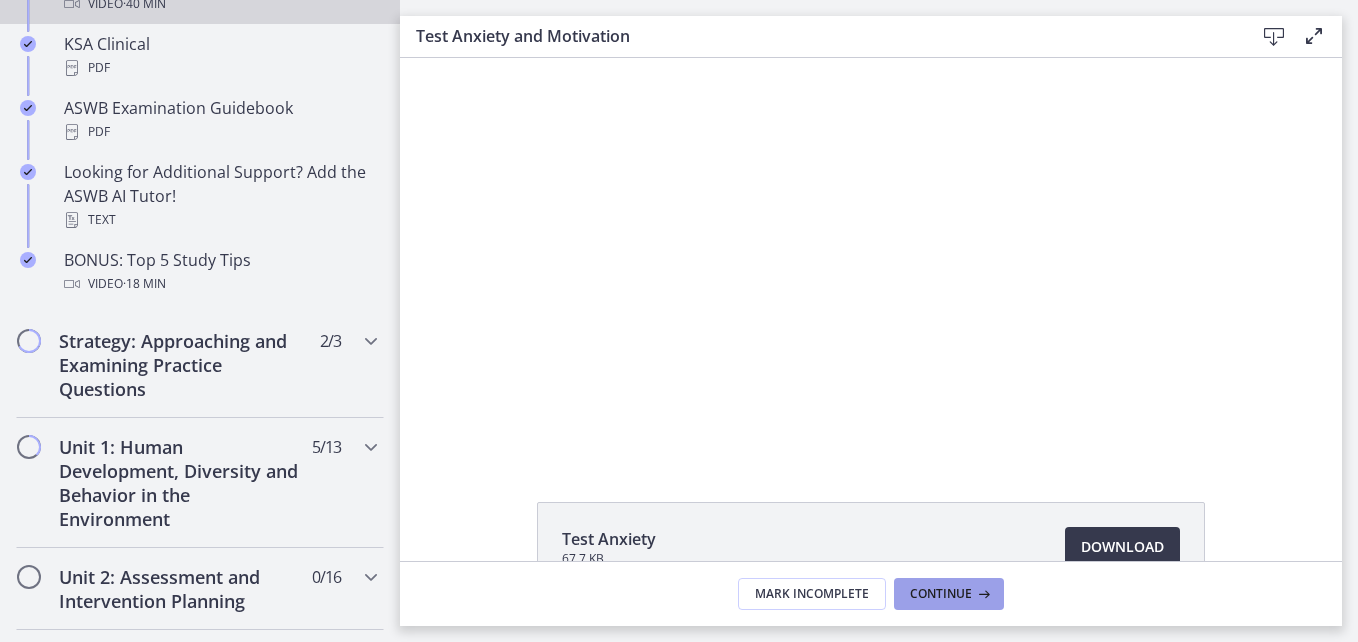 scroll, scrollTop: 0, scrollLeft: 0, axis: both 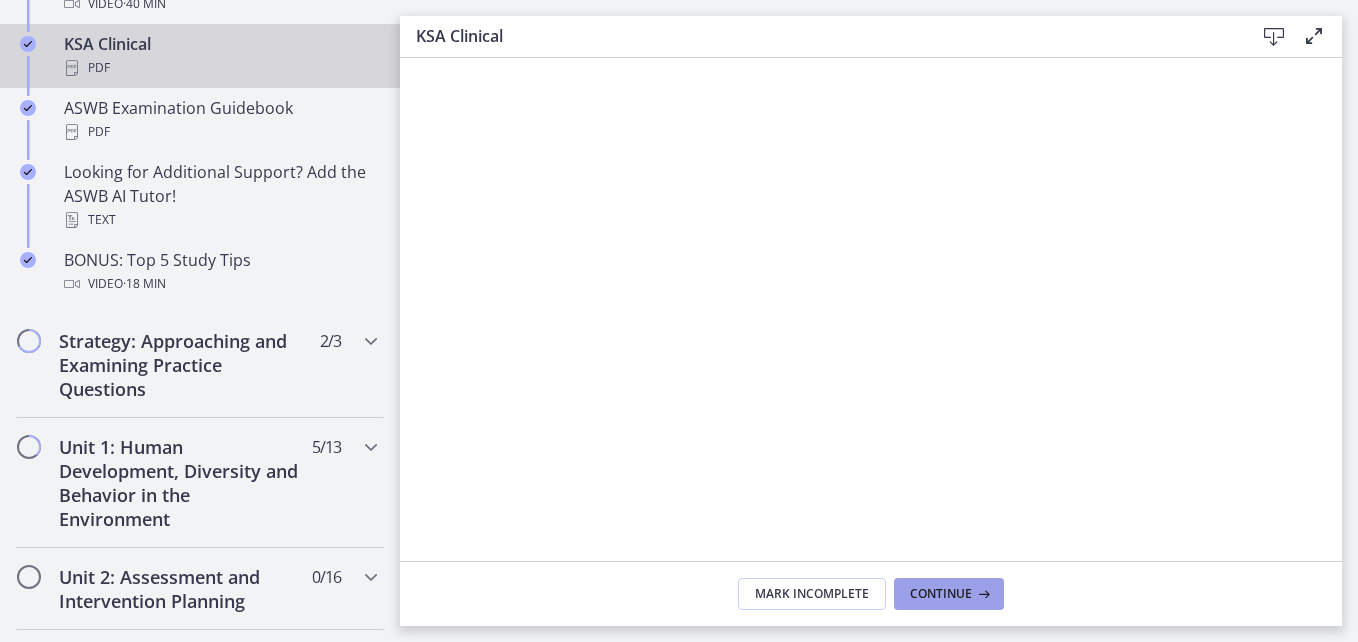 click at bounding box center (982, 594) 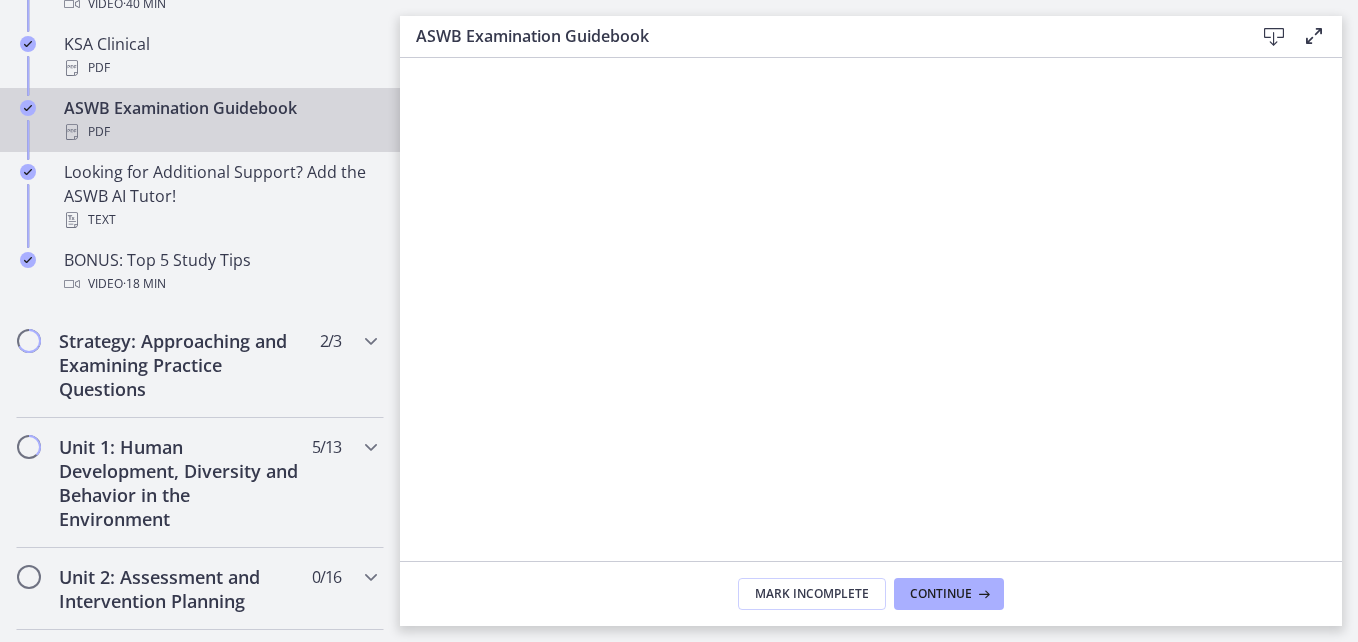 click on "Continue" at bounding box center (941, 594) 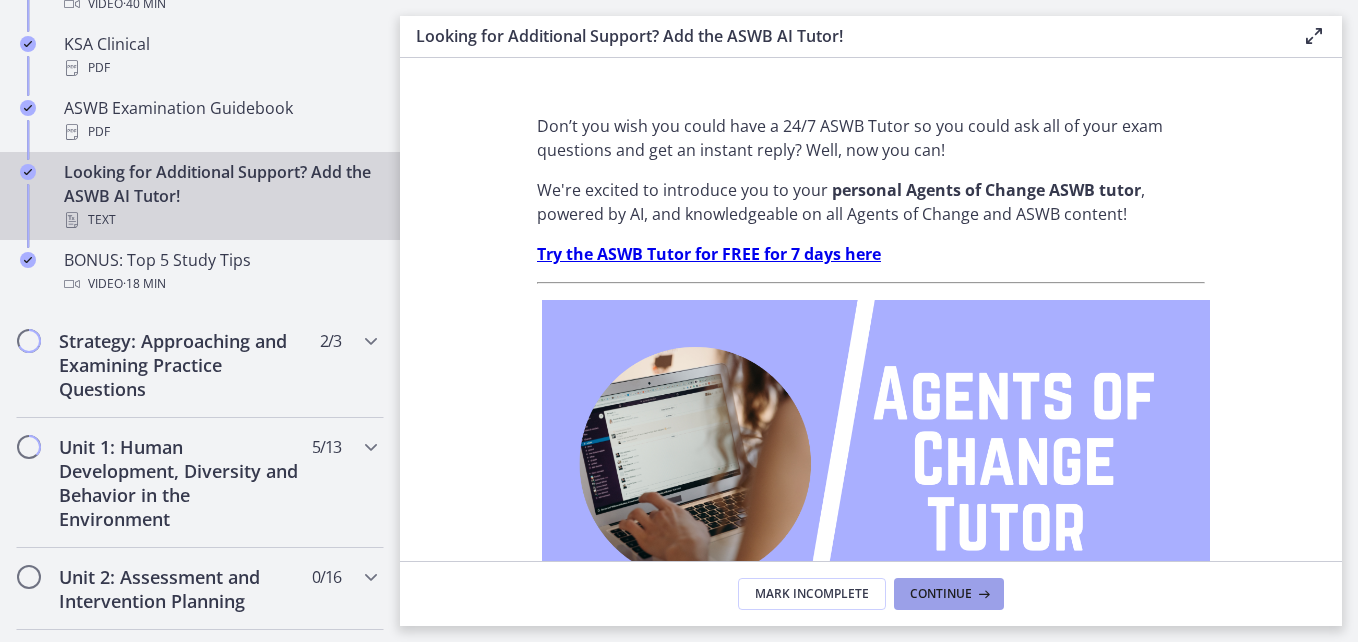 click on "Continue" at bounding box center [941, 594] 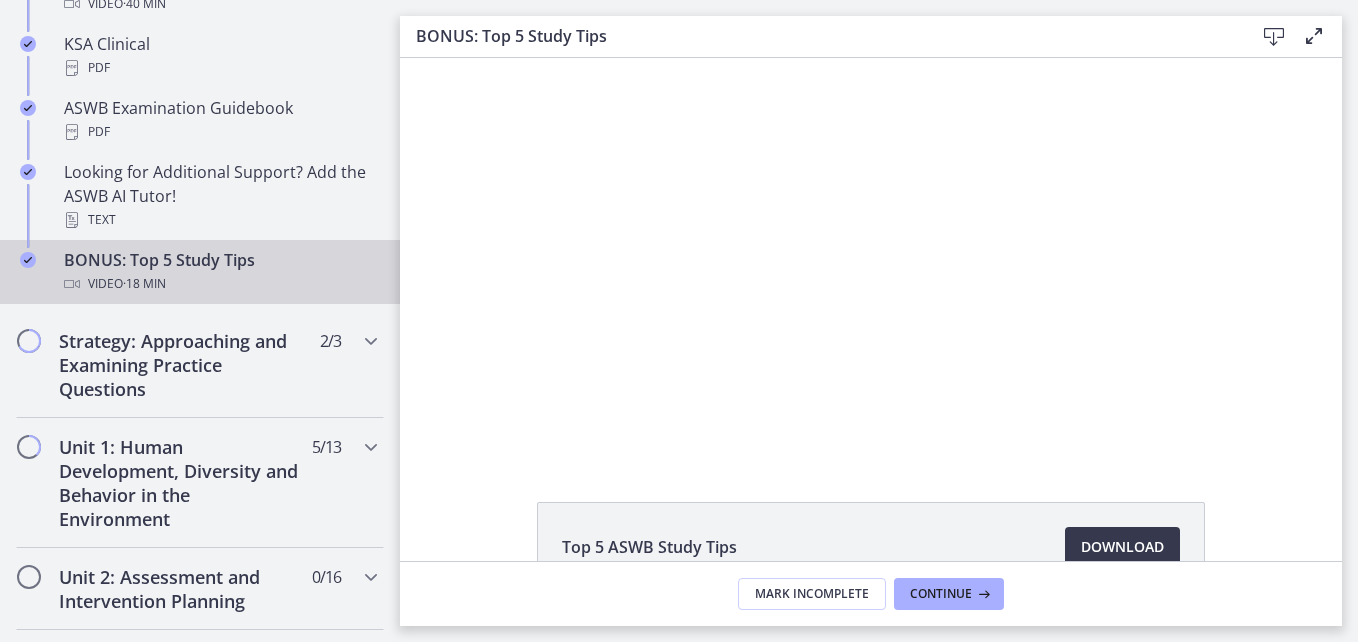 scroll, scrollTop: 0, scrollLeft: 0, axis: both 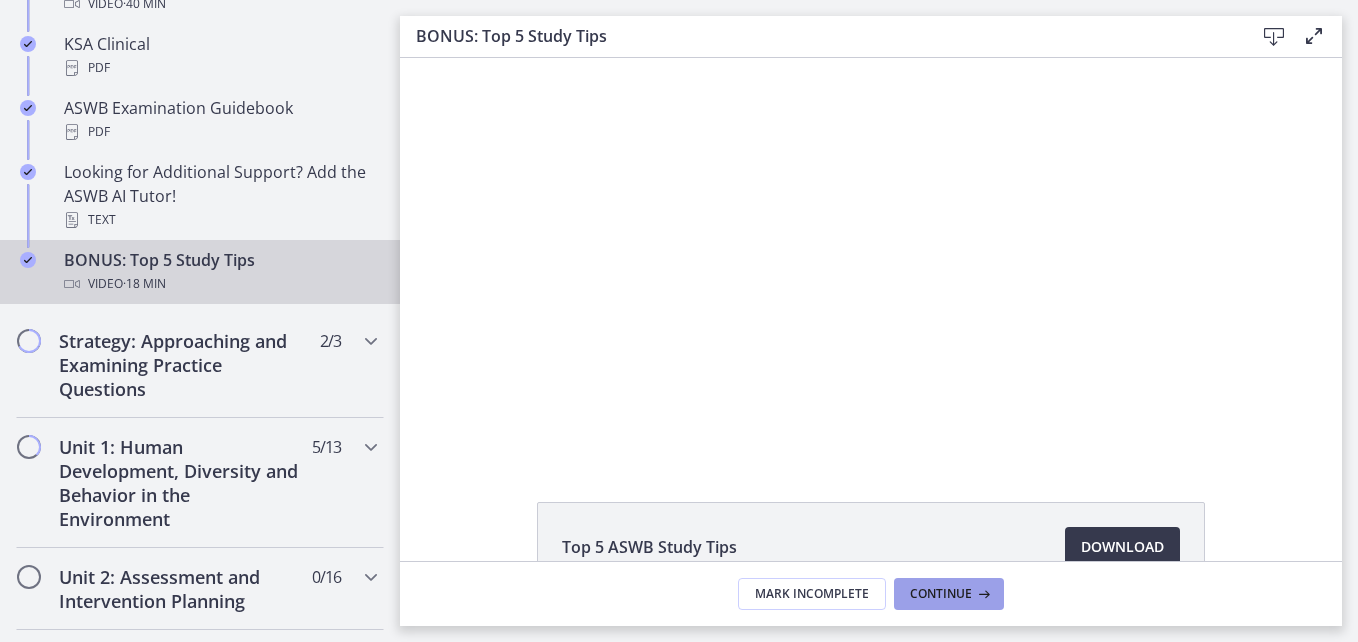 click on "Continue" at bounding box center [941, 594] 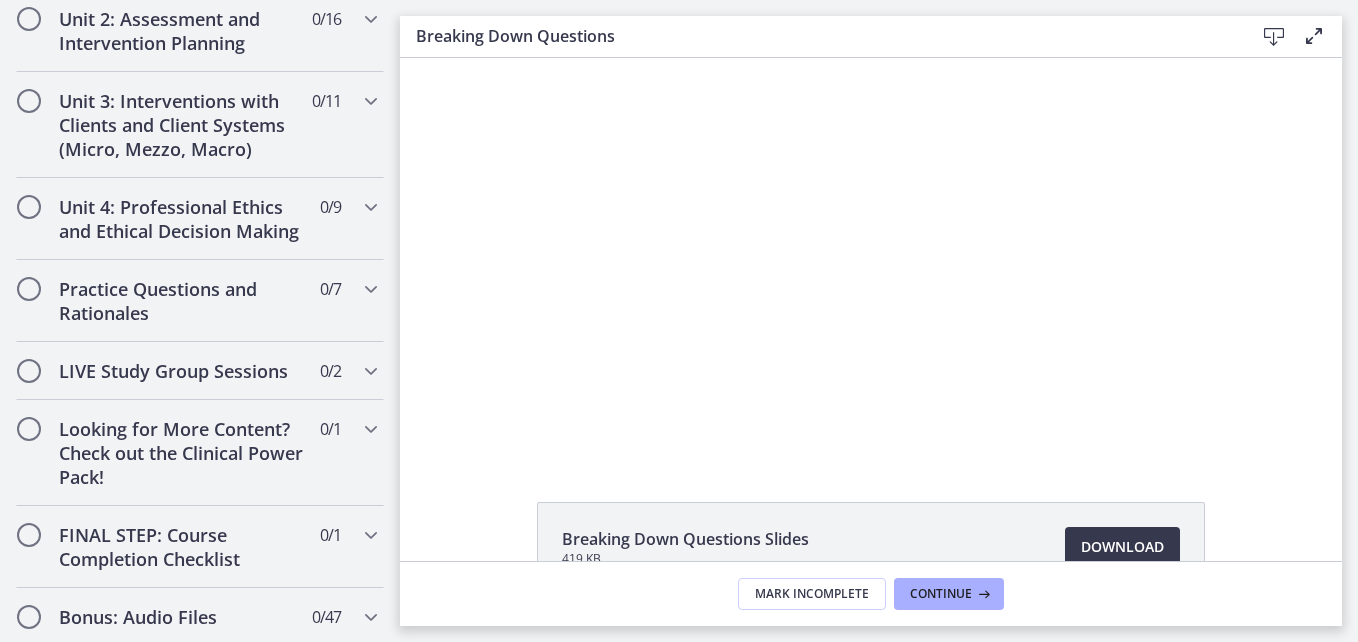 scroll, scrollTop: 946, scrollLeft: 0, axis: vertical 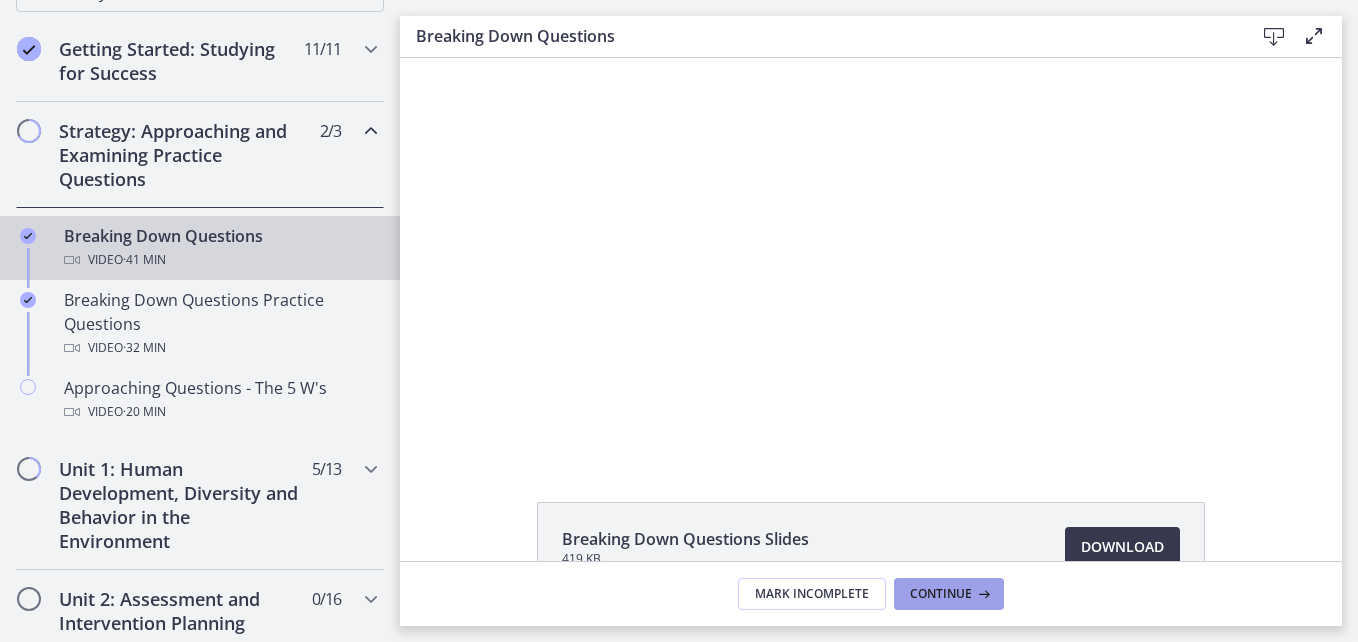 click on "Continue" at bounding box center [941, 594] 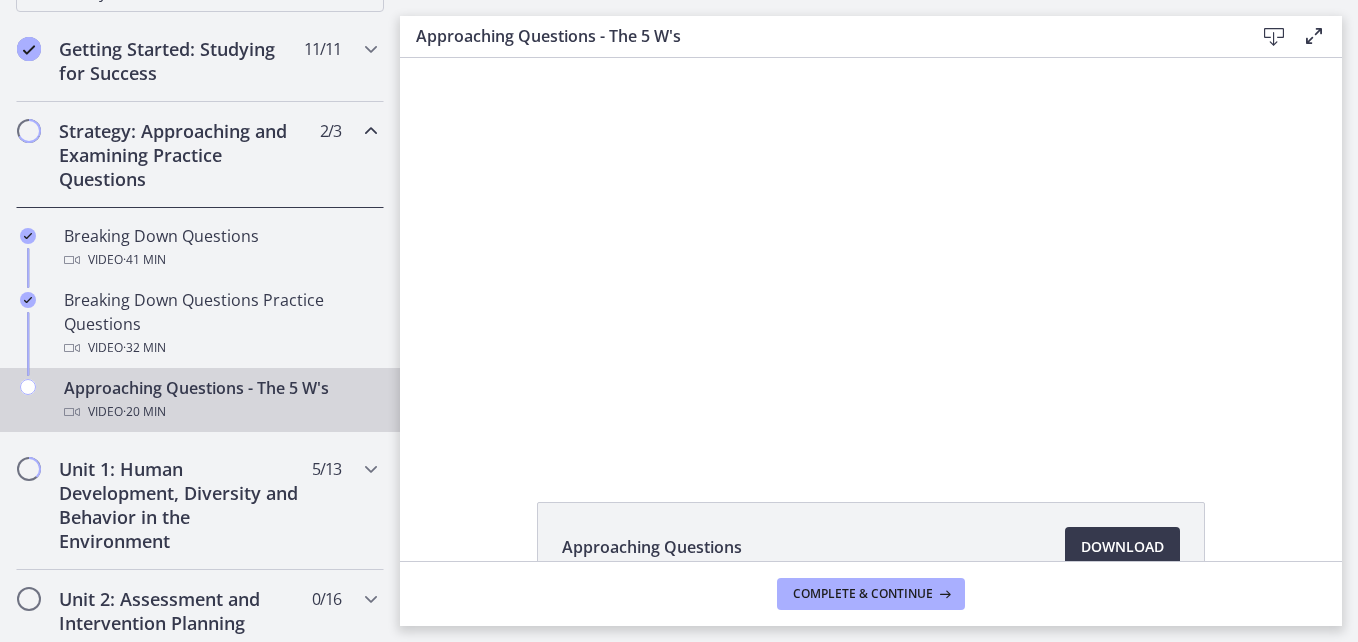 scroll, scrollTop: 0, scrollLeft: 0, axis: both 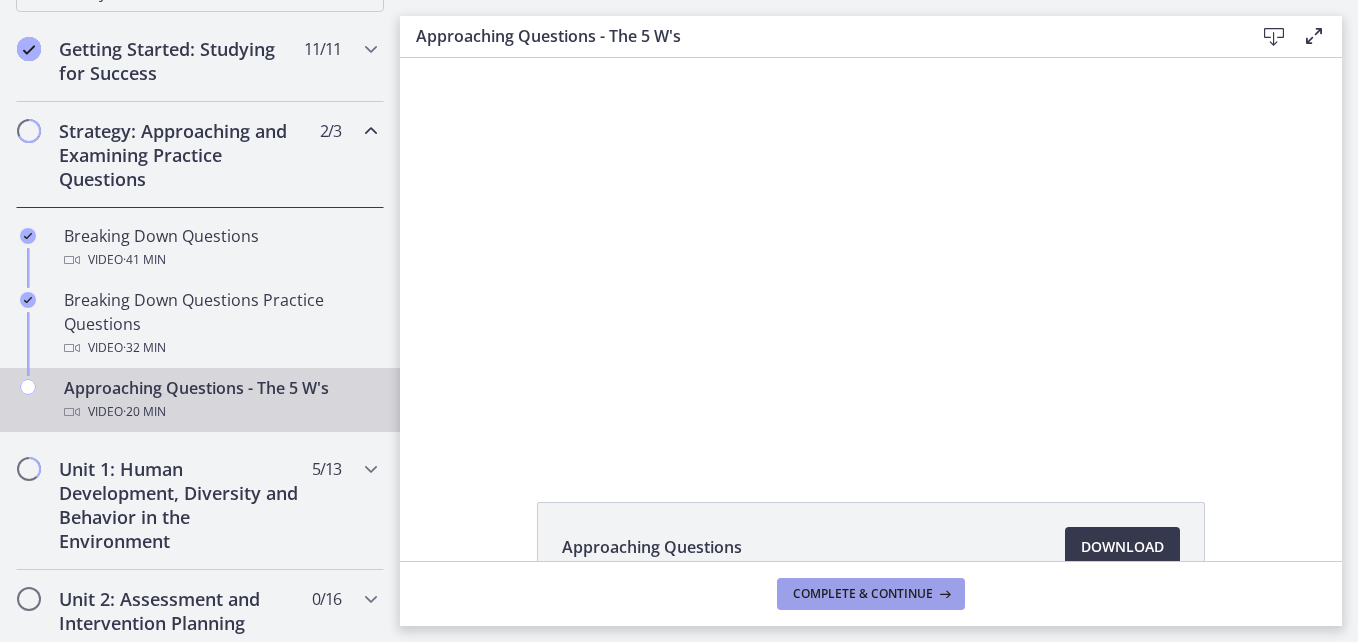 click on "Complete & continue" at bounding box center [871, 594] 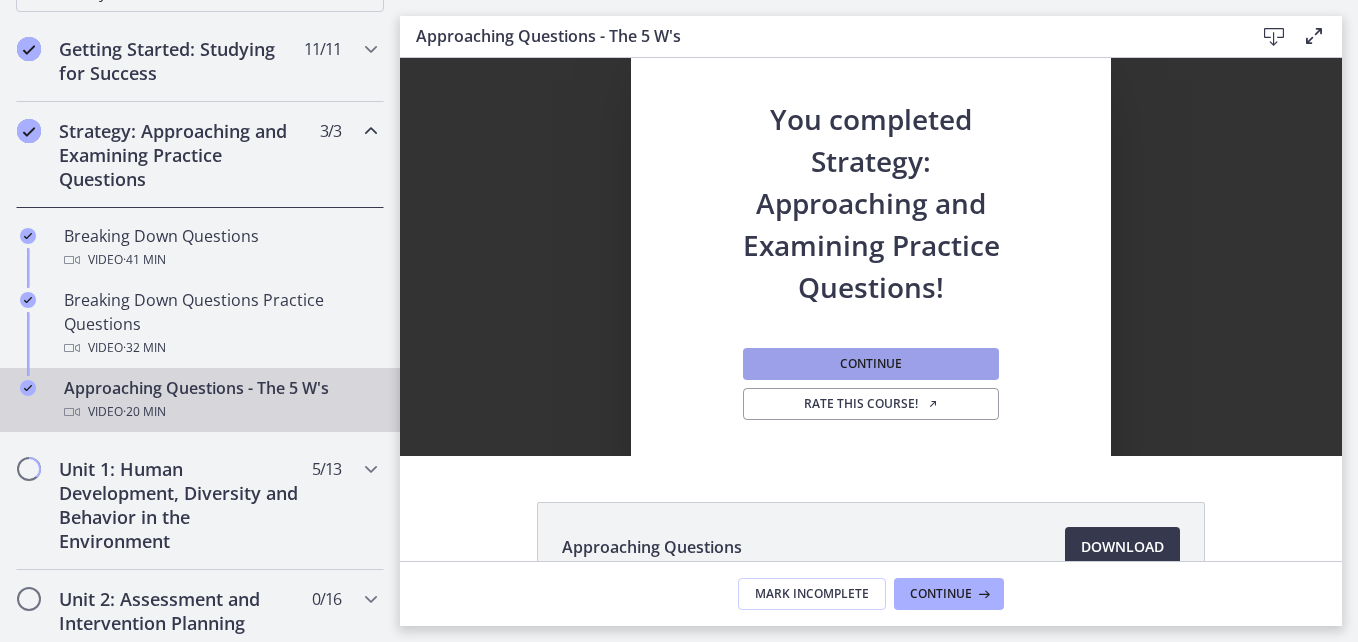 click on "Continue" at bounding box center (871, 364) 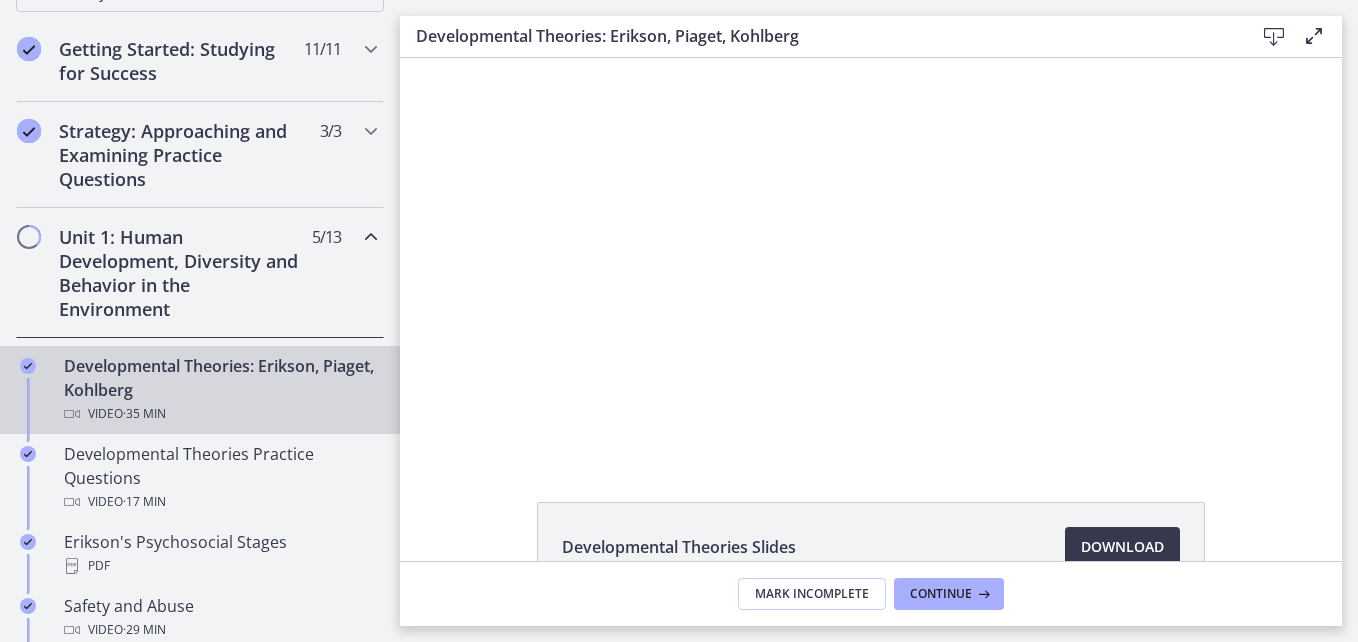 scroll, scrollTop: 0, scrollLeft: 0, axis: both 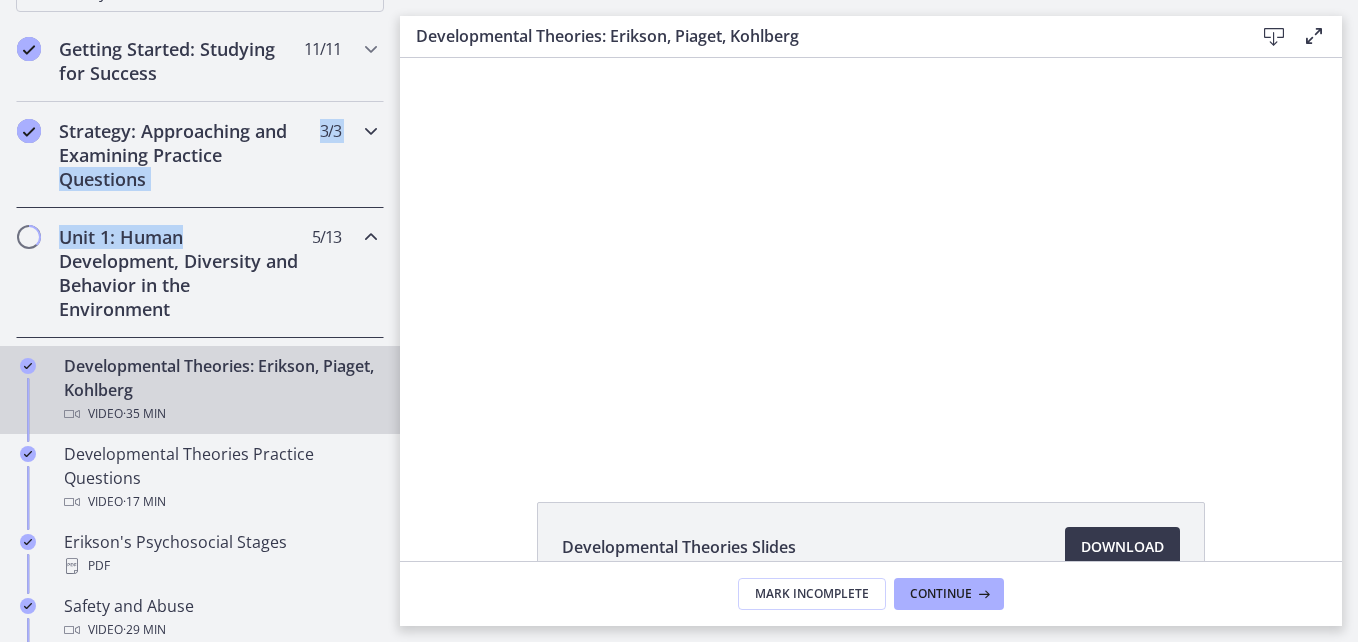 drag, startPoint x: 384, startPoint y: 161, endPoint x: 385, endPoint y: 219, distance: 58.00862 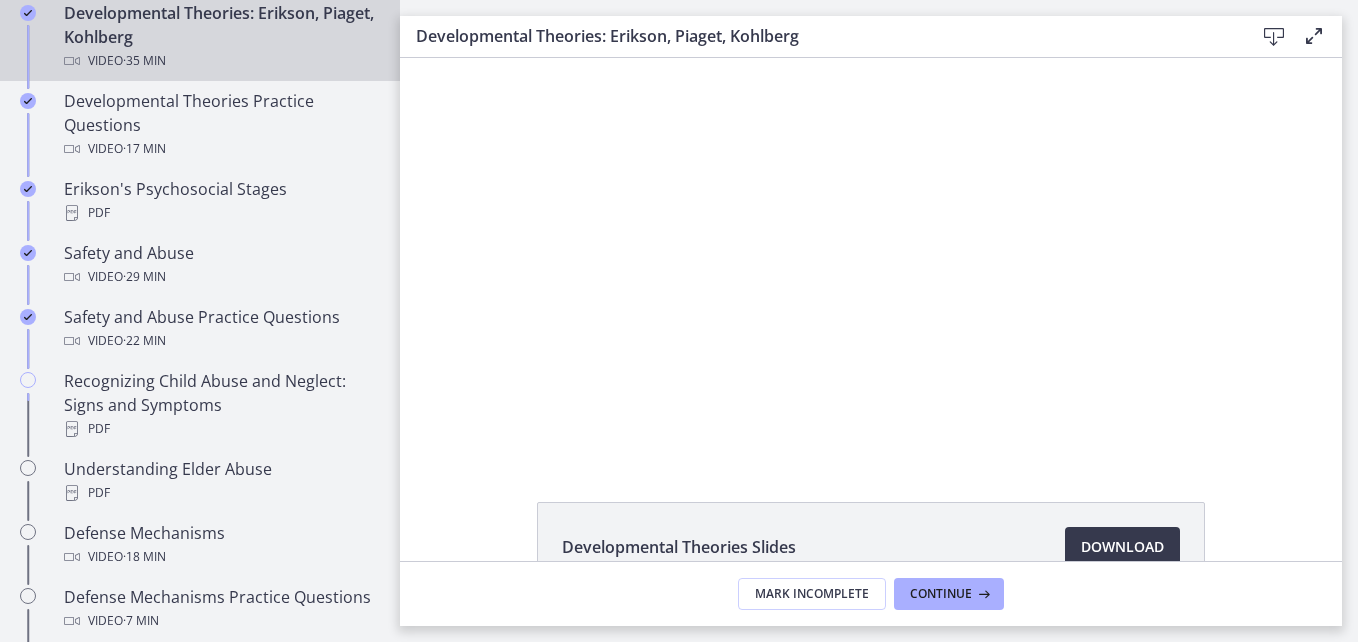 scroll, scrollTop: 718, scrollLeft: 0, axis: vertical 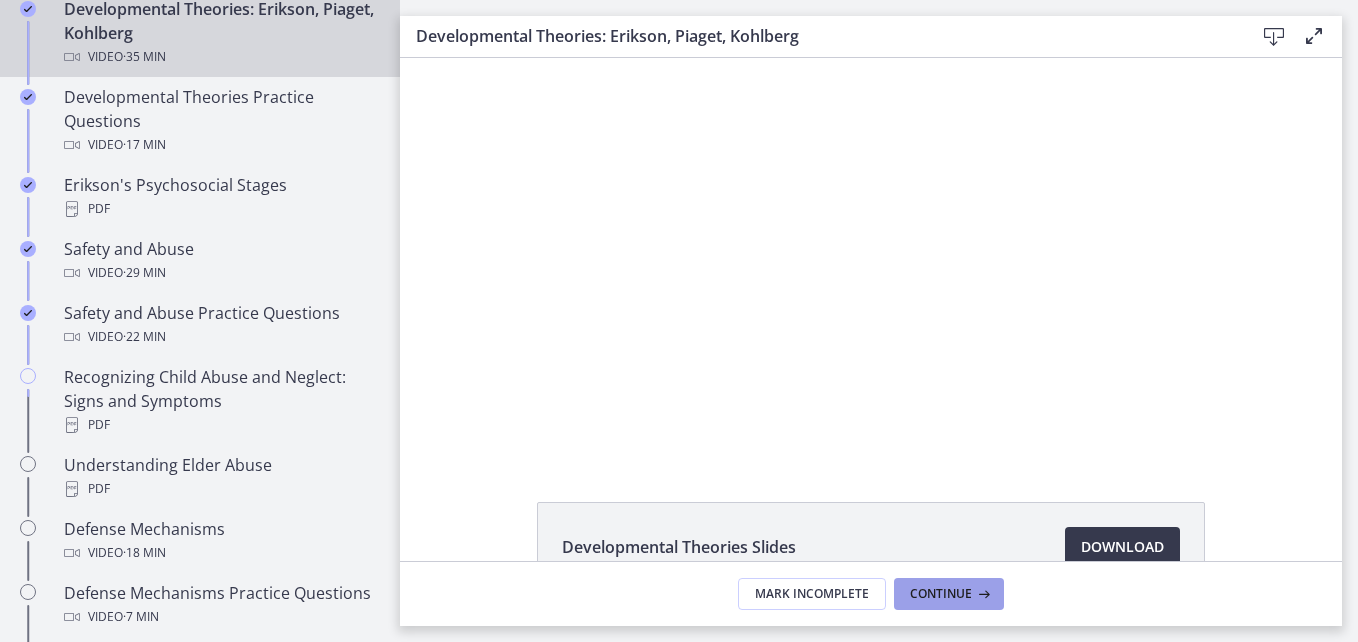 click on "Continue" at bounding box center (941, 594) 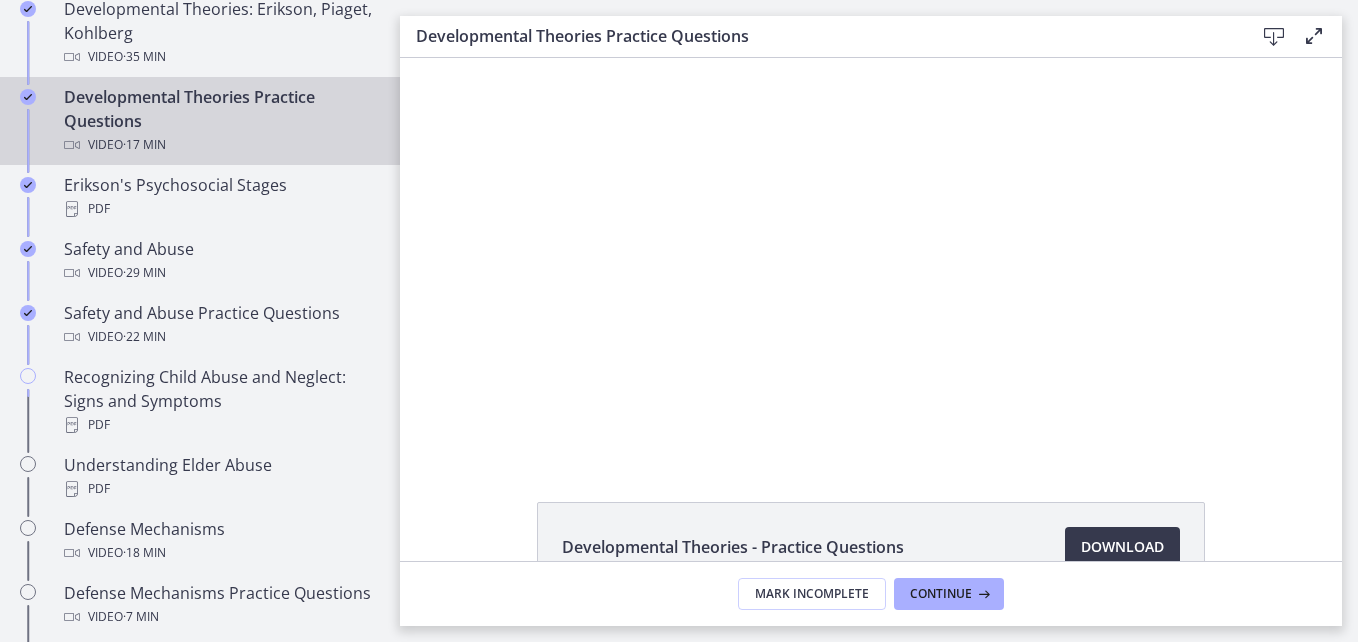 scroll, scrollTop: 0, scrollLeft: 0, axis: both 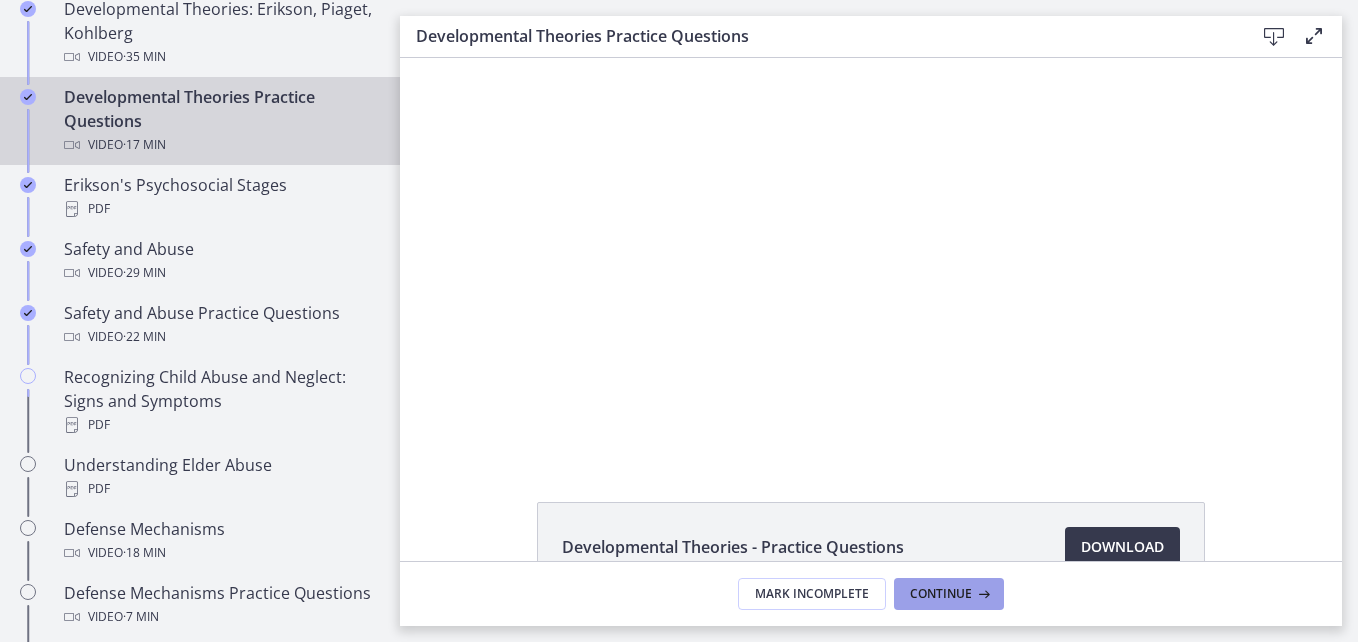 click on "Continue" at bounding box center (941, 594) 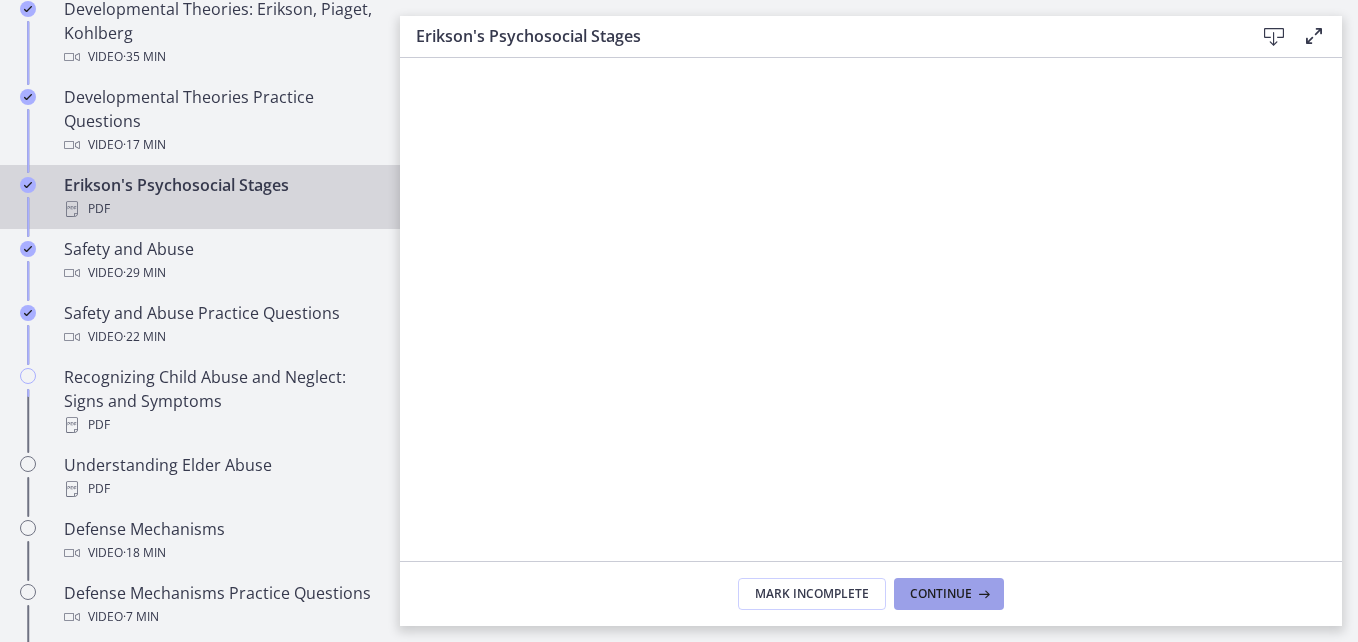 click on "Continue" at bounding box center (941, 594) 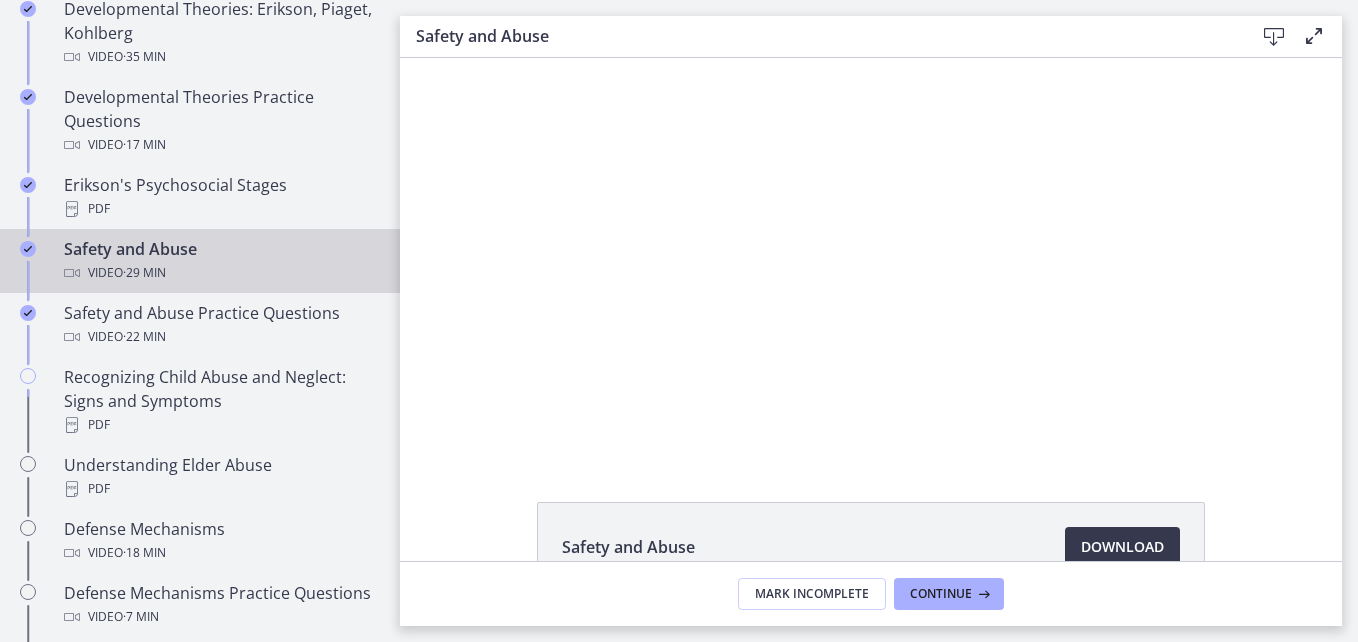 scroll, scrollTop: 0, scrollLeft: 0, axis: both 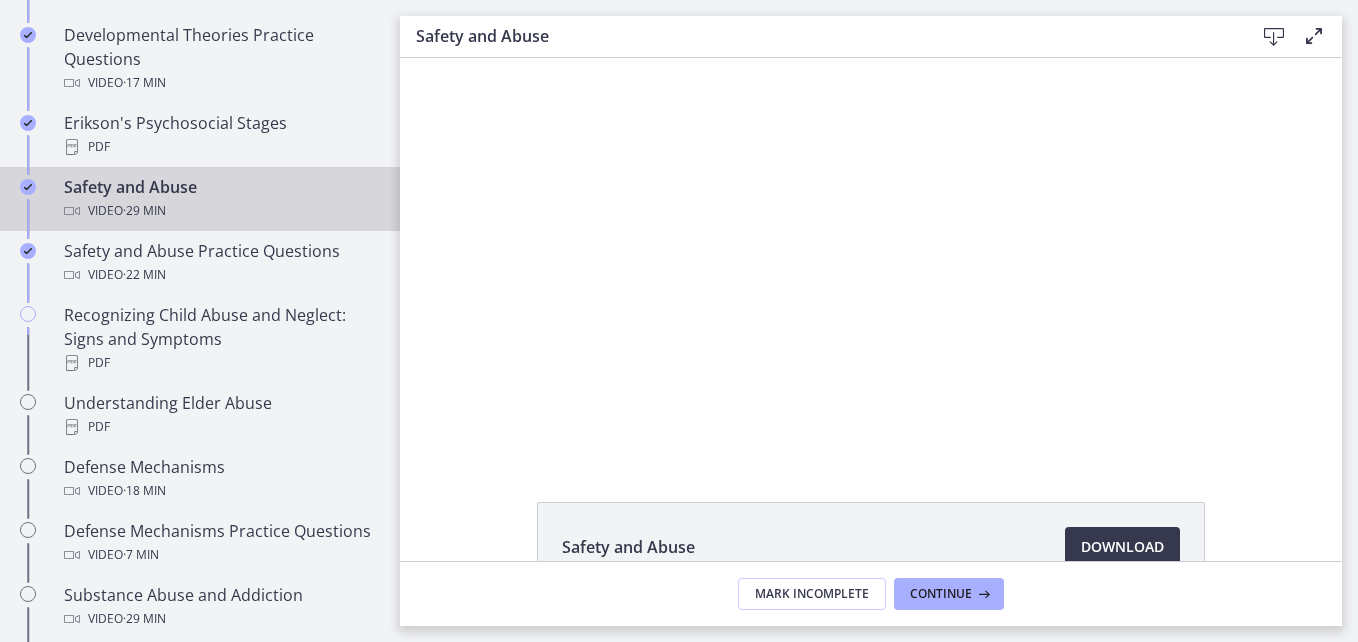 drag, startPoint x: 394, startPoint y: 219, endPoint x: 13, endPoint y: 176, distance: 383.41882 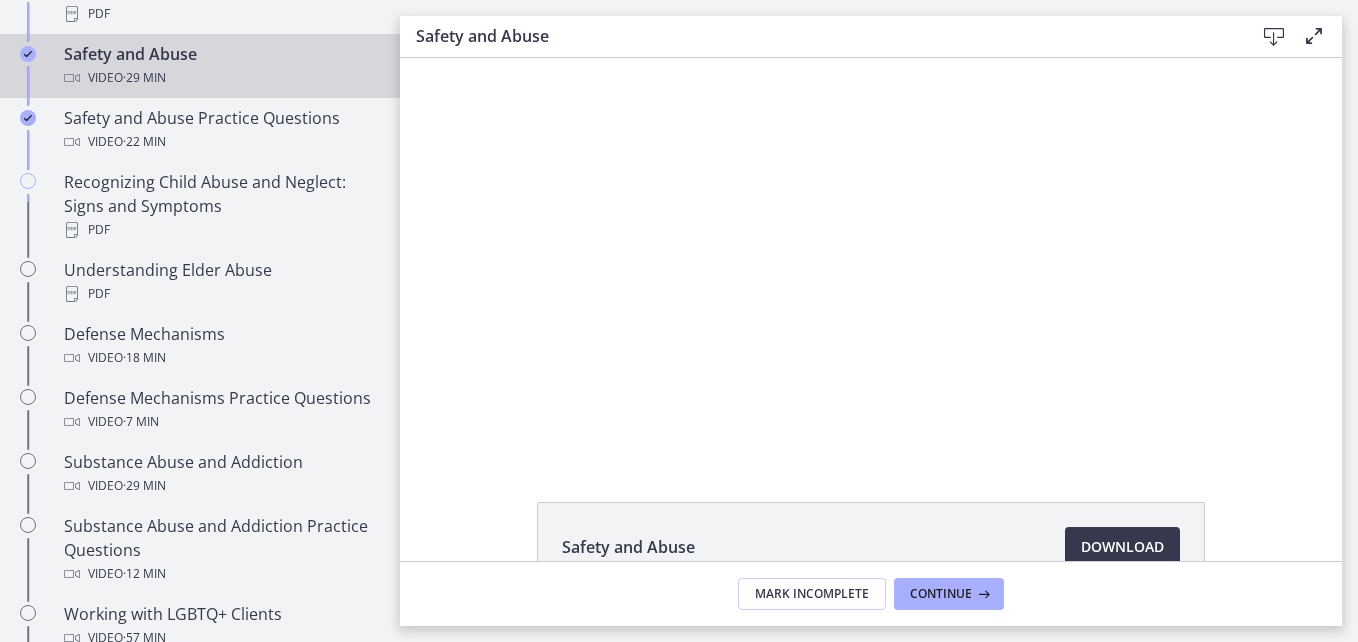 scroll, scrollTop: 1041, scrollLeft: 0, axis: vertical 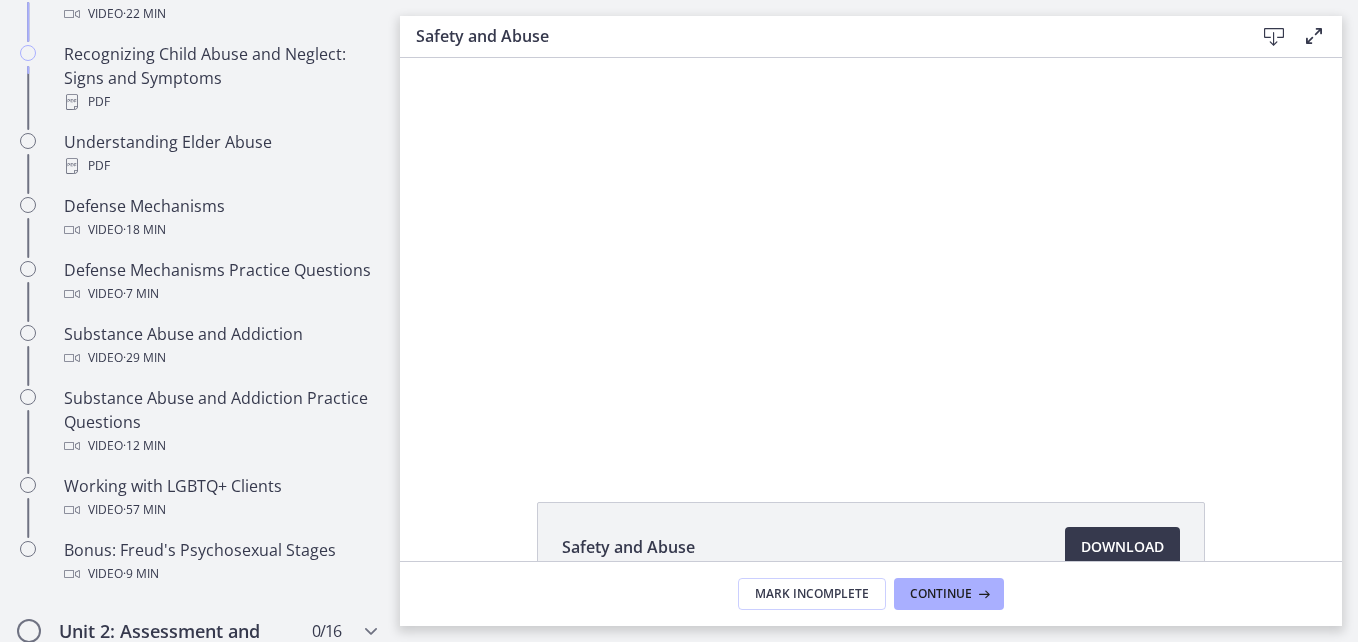 click on "Safety and Abuse
Download
Opens in a new window" 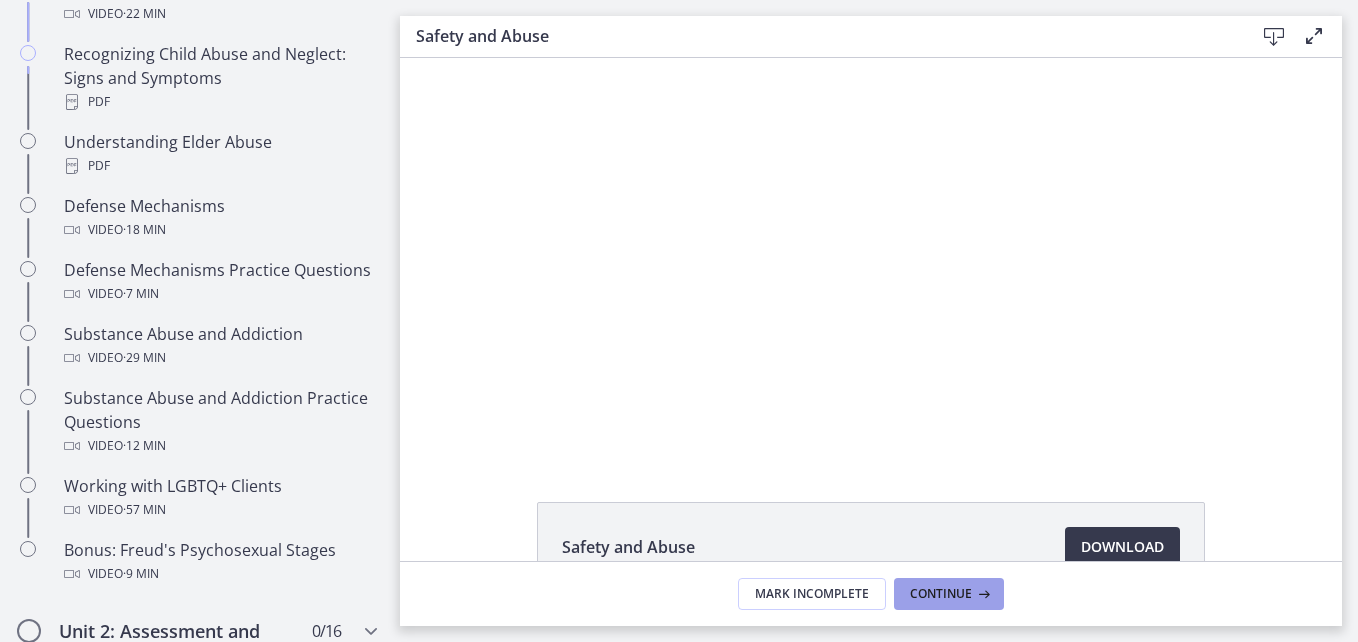 click on "Continue" at bounding box center (949, 594) 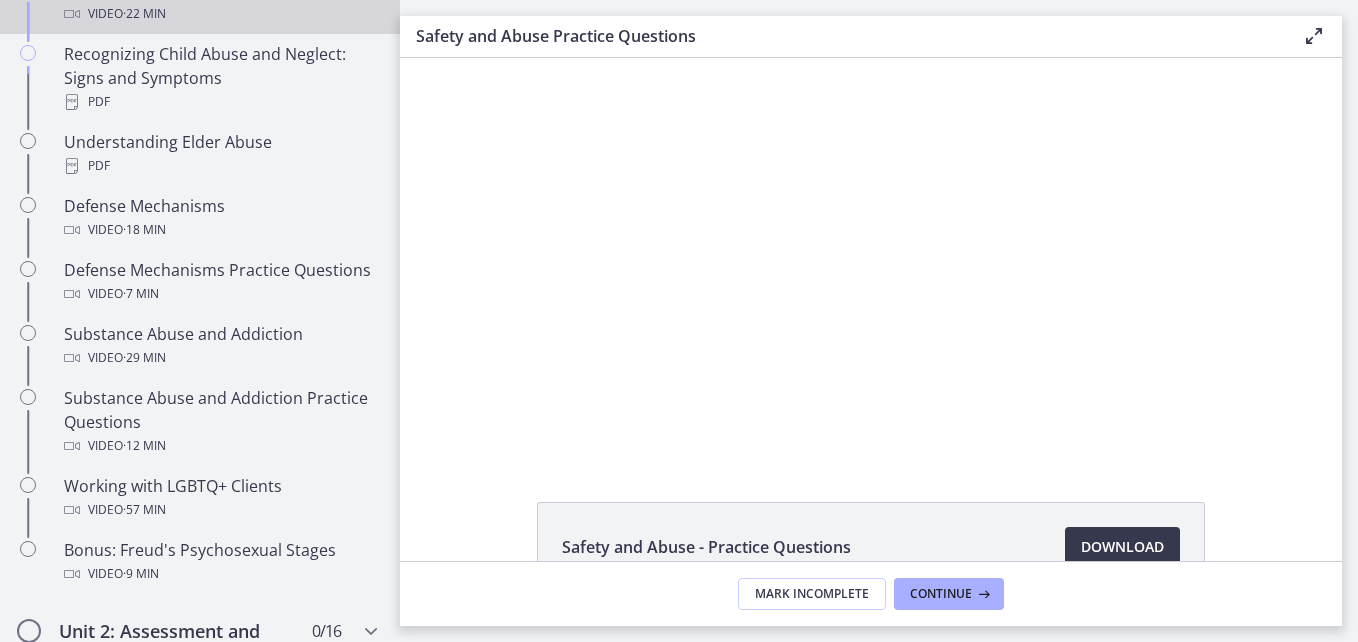 scroll, scrollTop: 0, scrollLeft: 0, axis: both 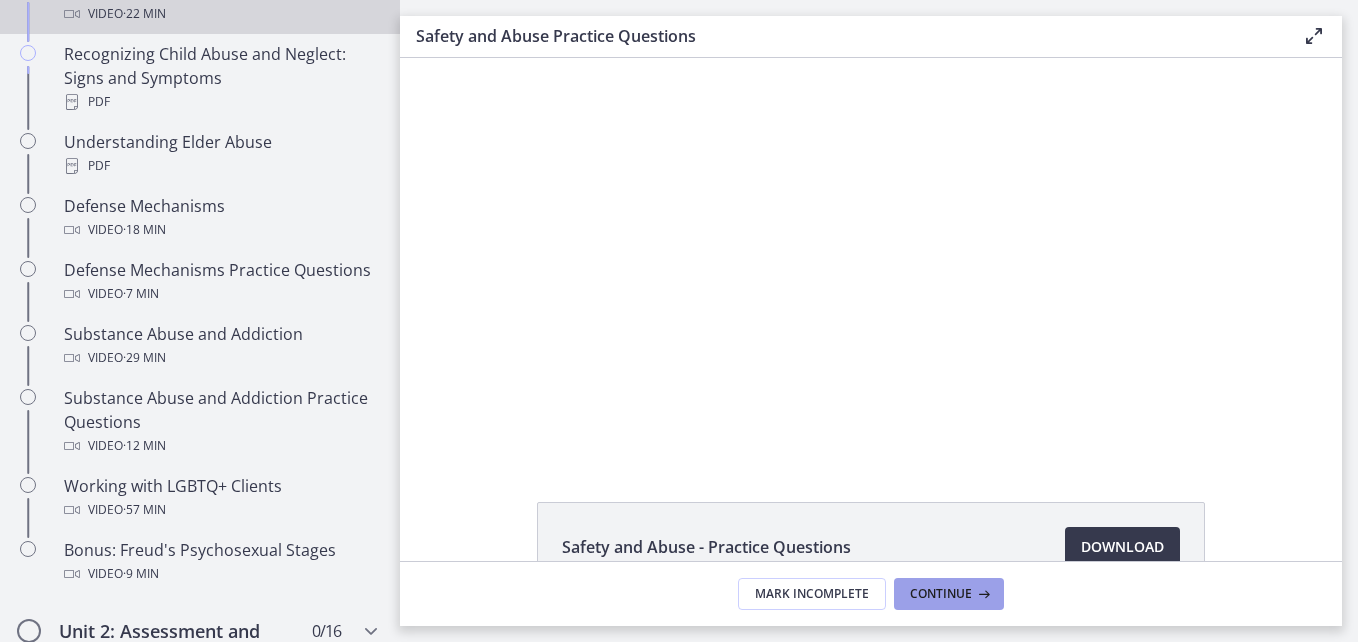 click on "Continue" at bounding box center (941, 594) 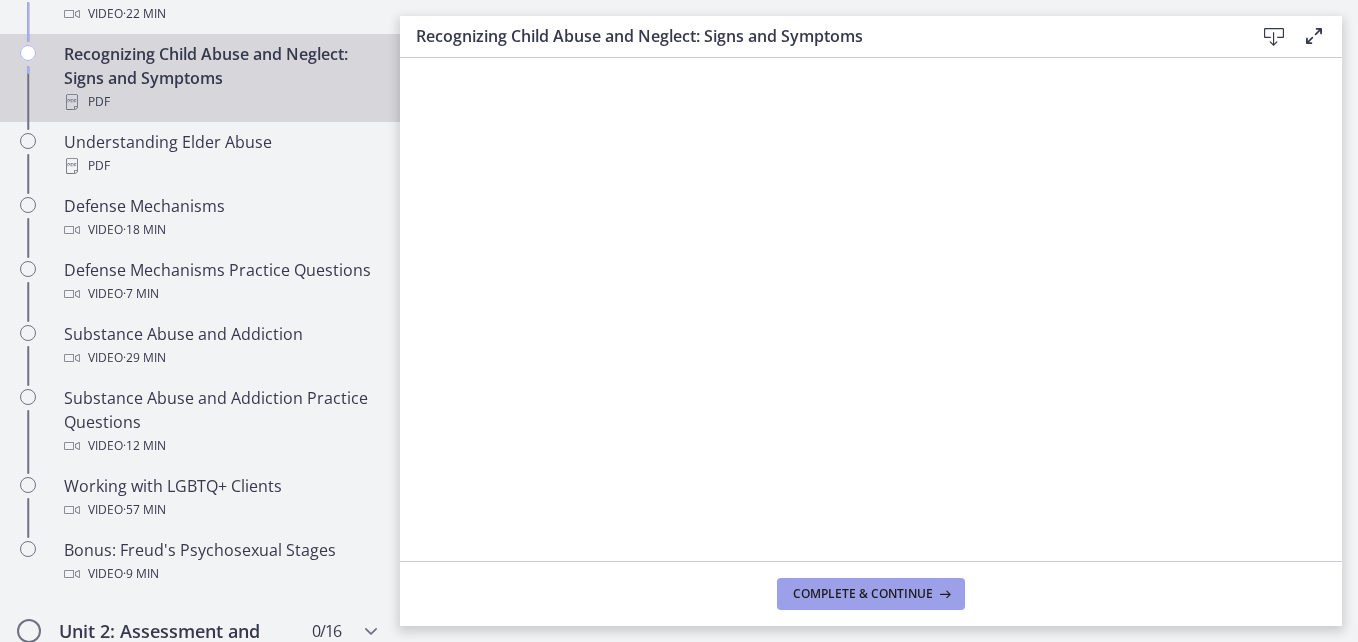 click at bounding box center [943, 594] 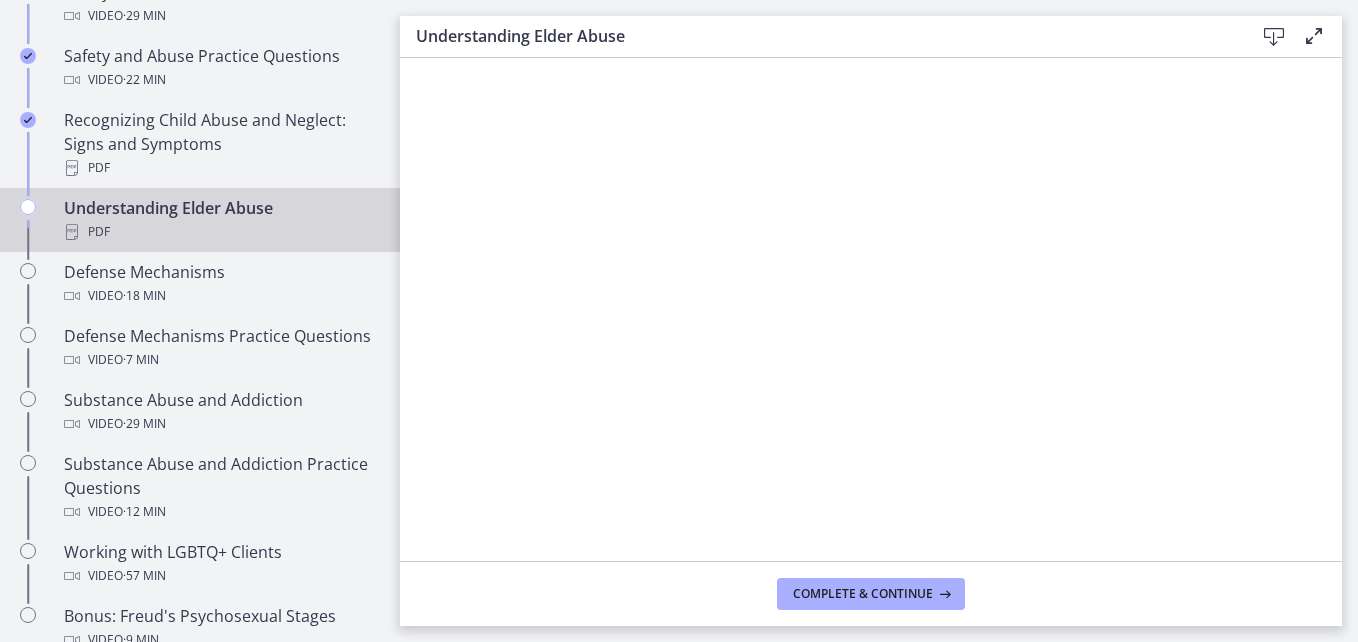 scroll, scrollTop: 1024, scrollLeft: 0, axis: vertical 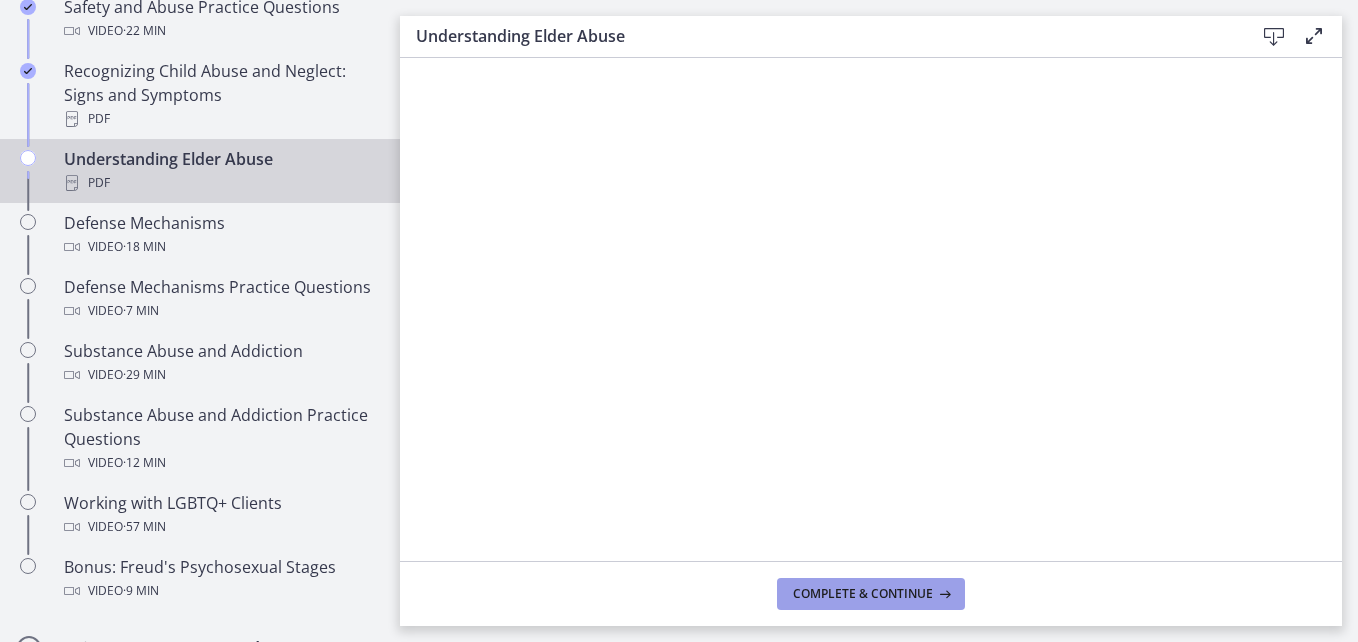click on "Complete & continue" at bounding box center (863, 594) 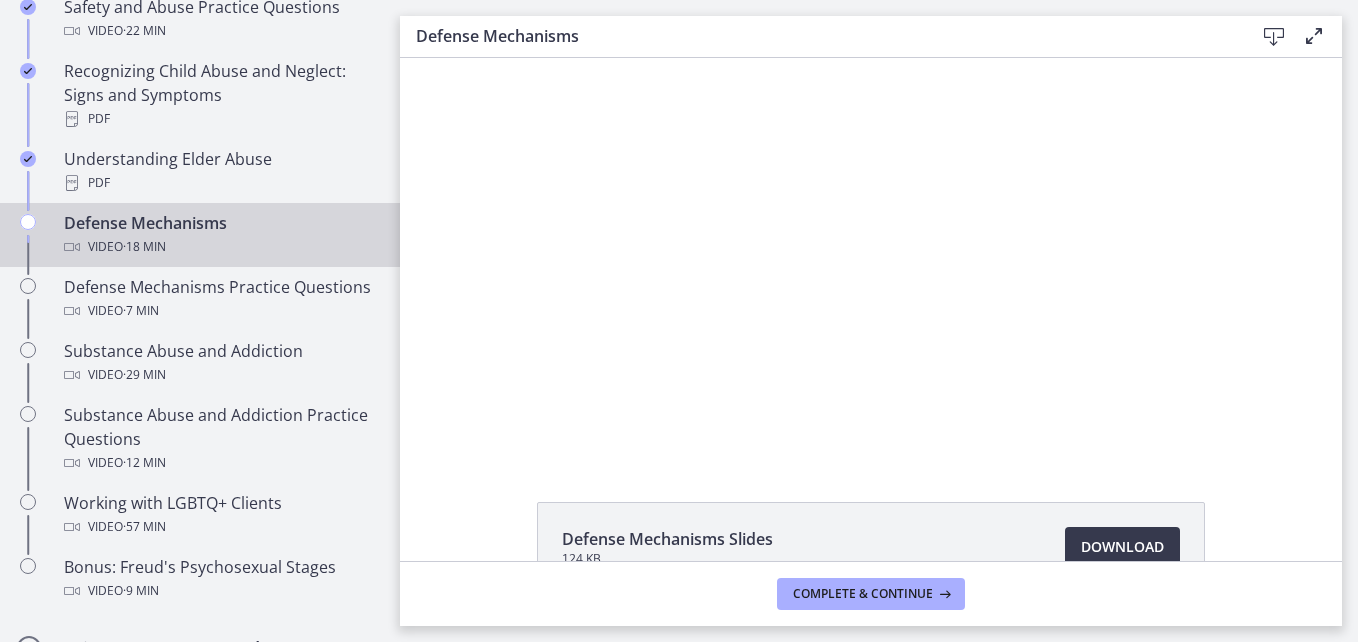 scroll, scrollTop: 0, scrollLeft: 0, axis: both 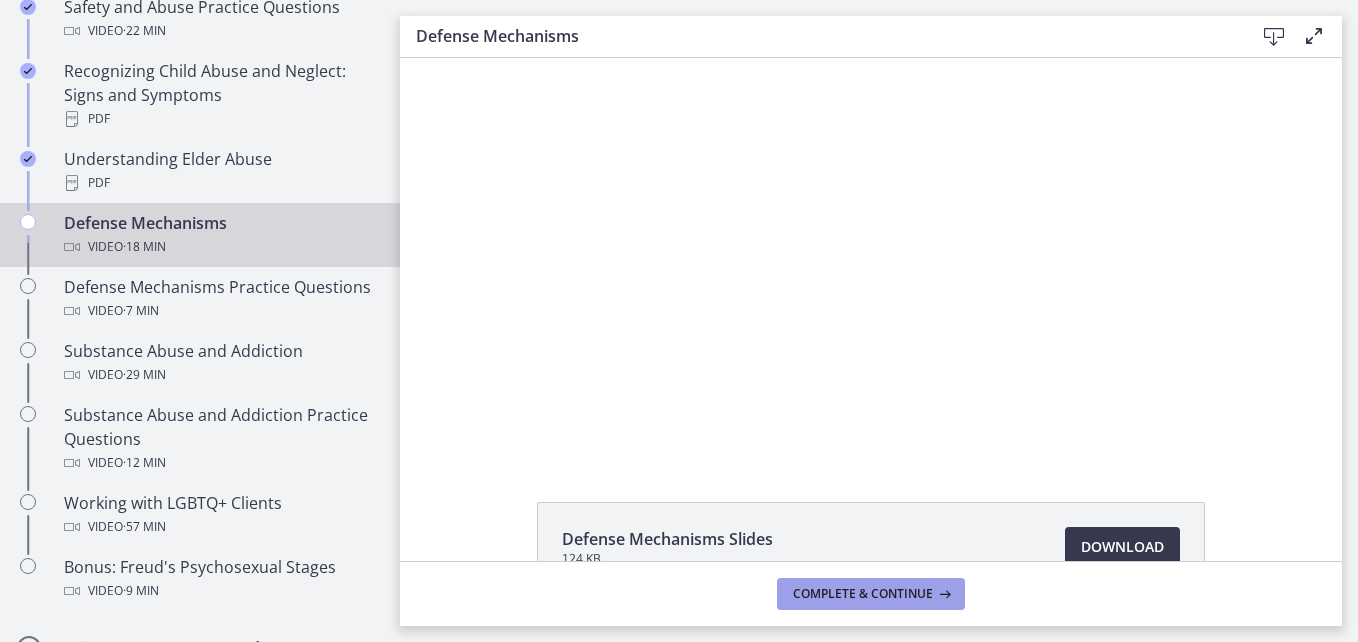 click on "Complete & continue" at bounding box center (863, 594) 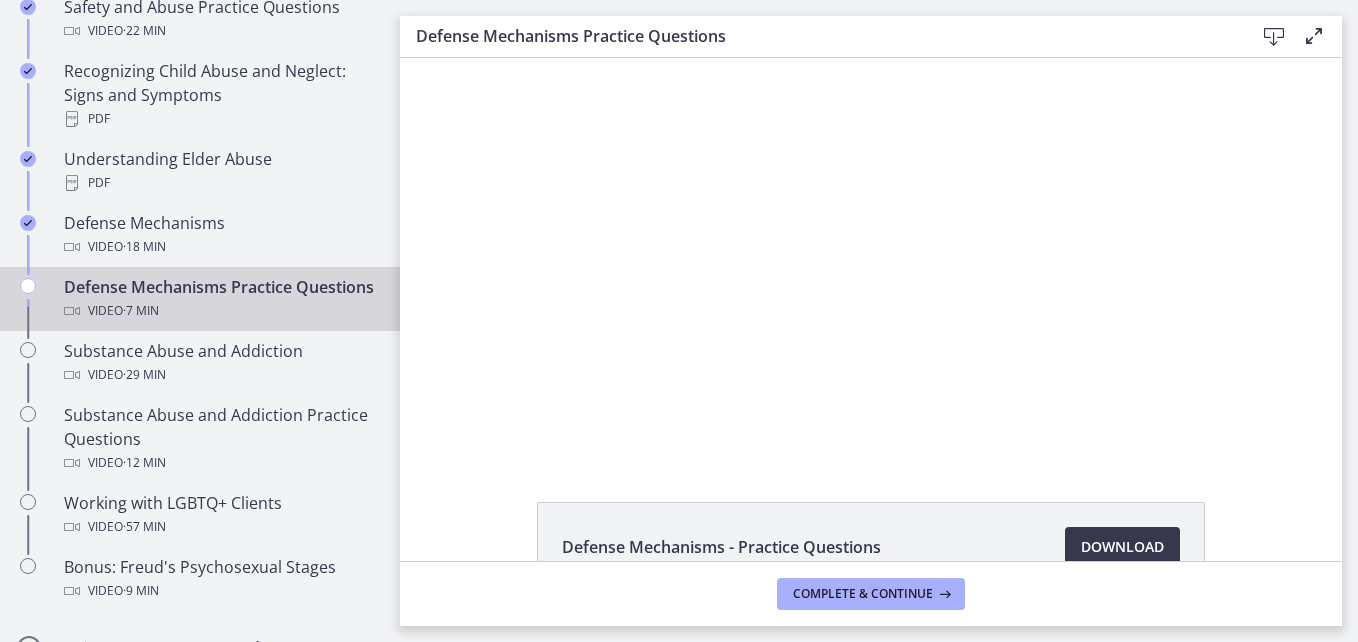 scroll, scrollTop: 0, scrollLeft: 0, axis: both 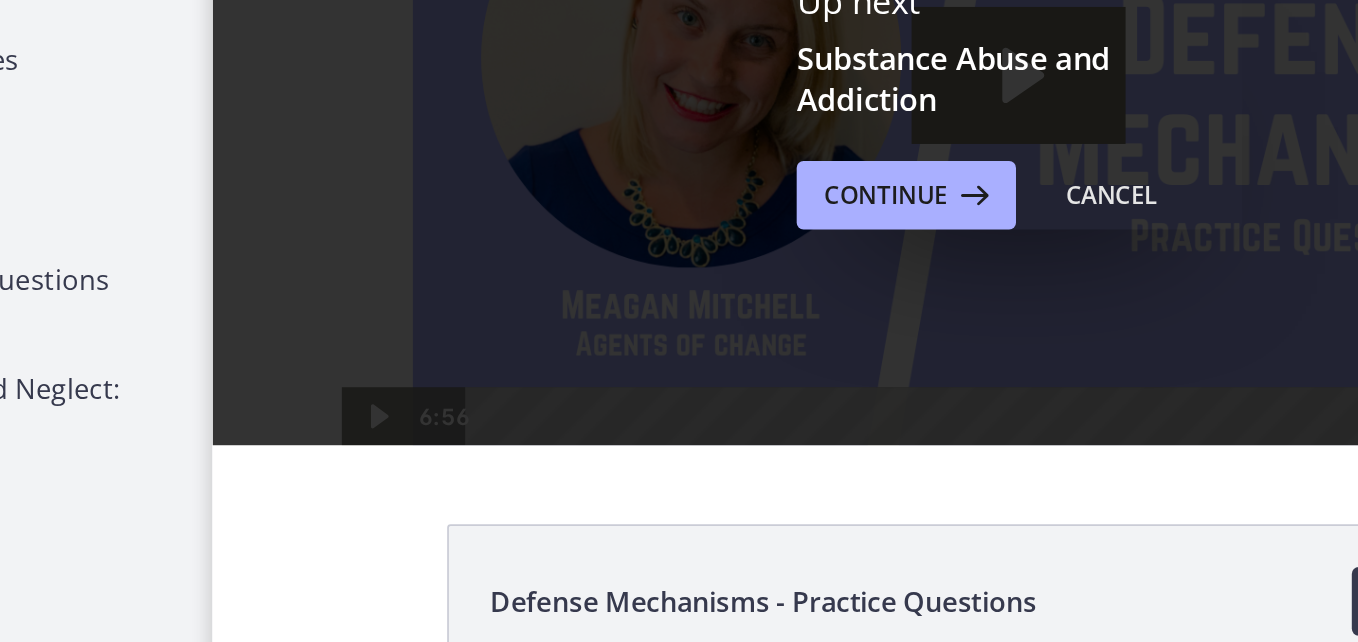 click on "Up next
Substance Abuse and Addiction
Continue
Cancel" at bounding box center [871, 130] 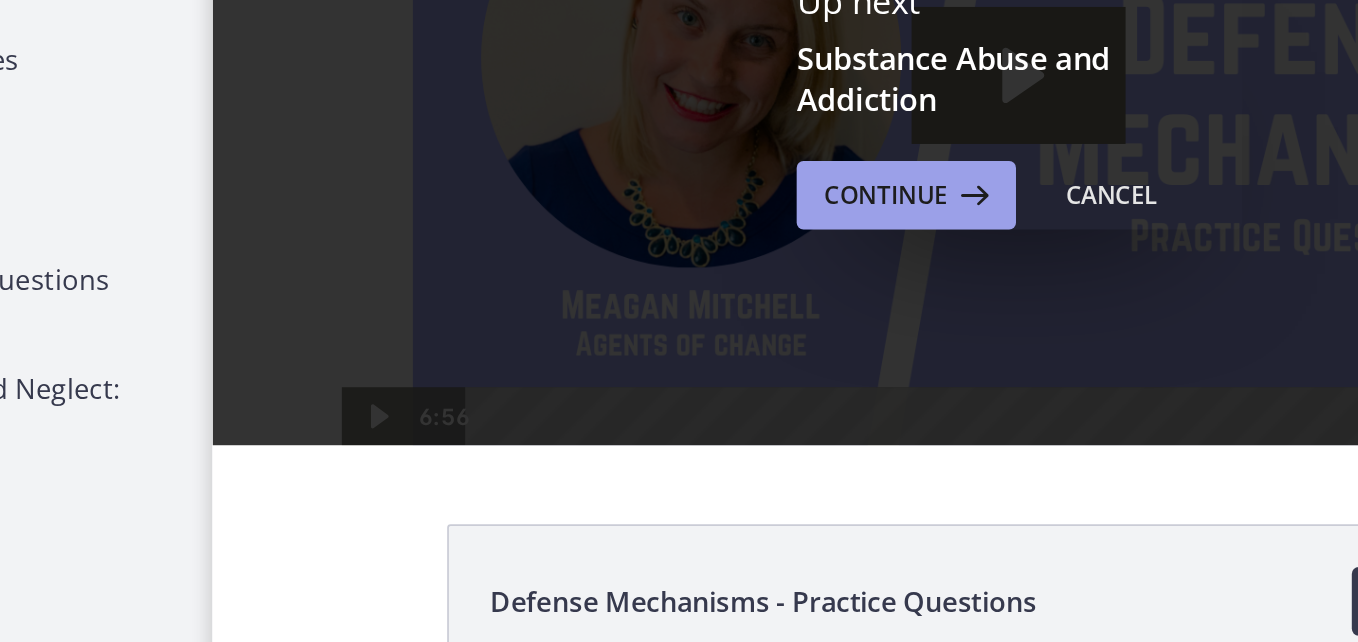 click on "Continue" at bounding box center [793, 183] 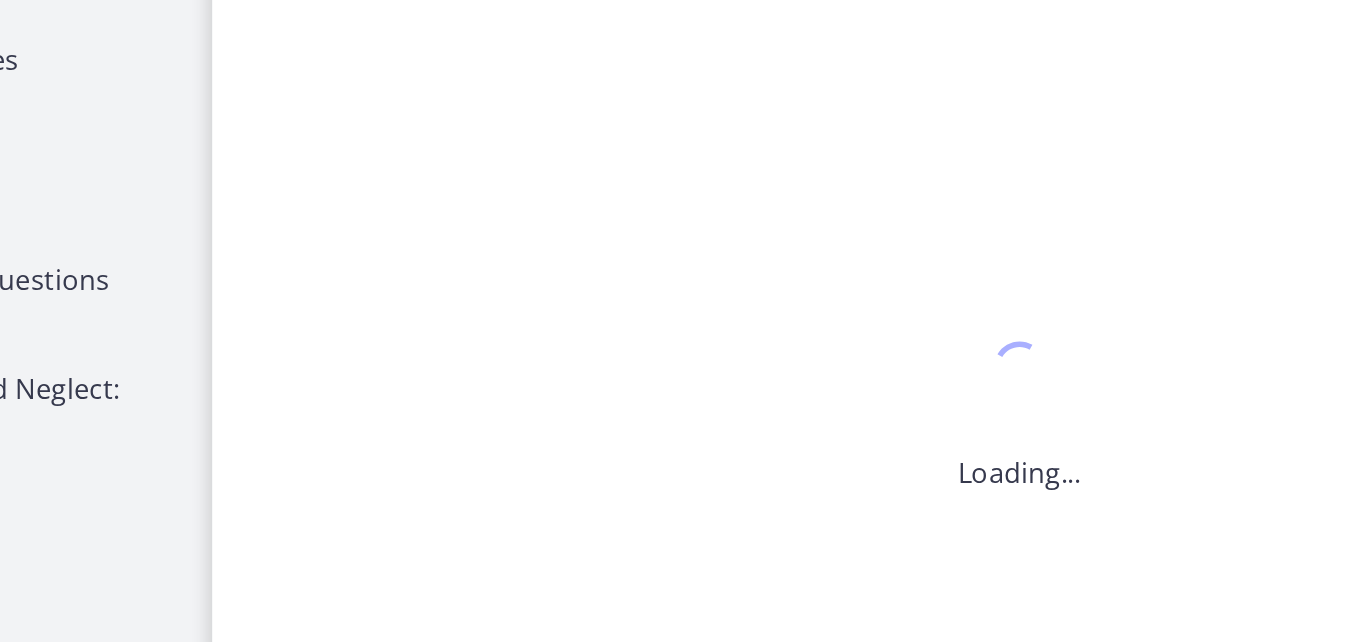 scroll, scrollTop: 0, scrollLeft: 0, axis: both 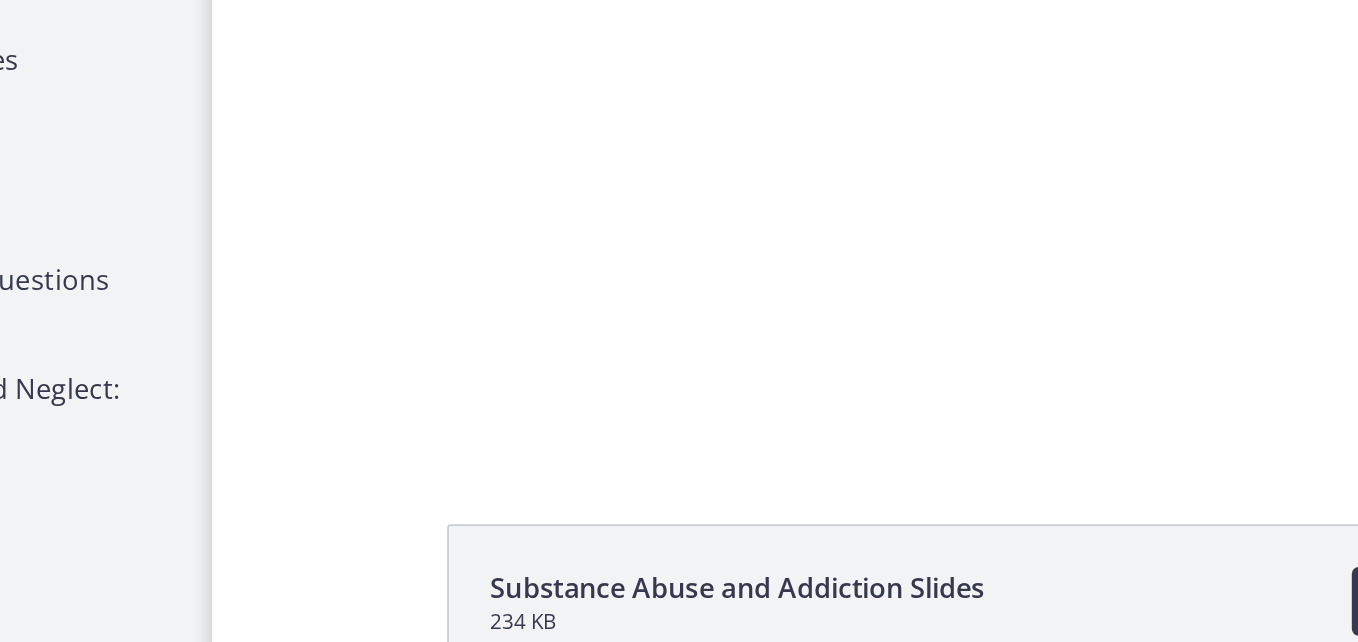 drag, startPoint x: 798, startPoint y: 190, endPoint x: 773, endPoint y: 419, distance: 230.36058 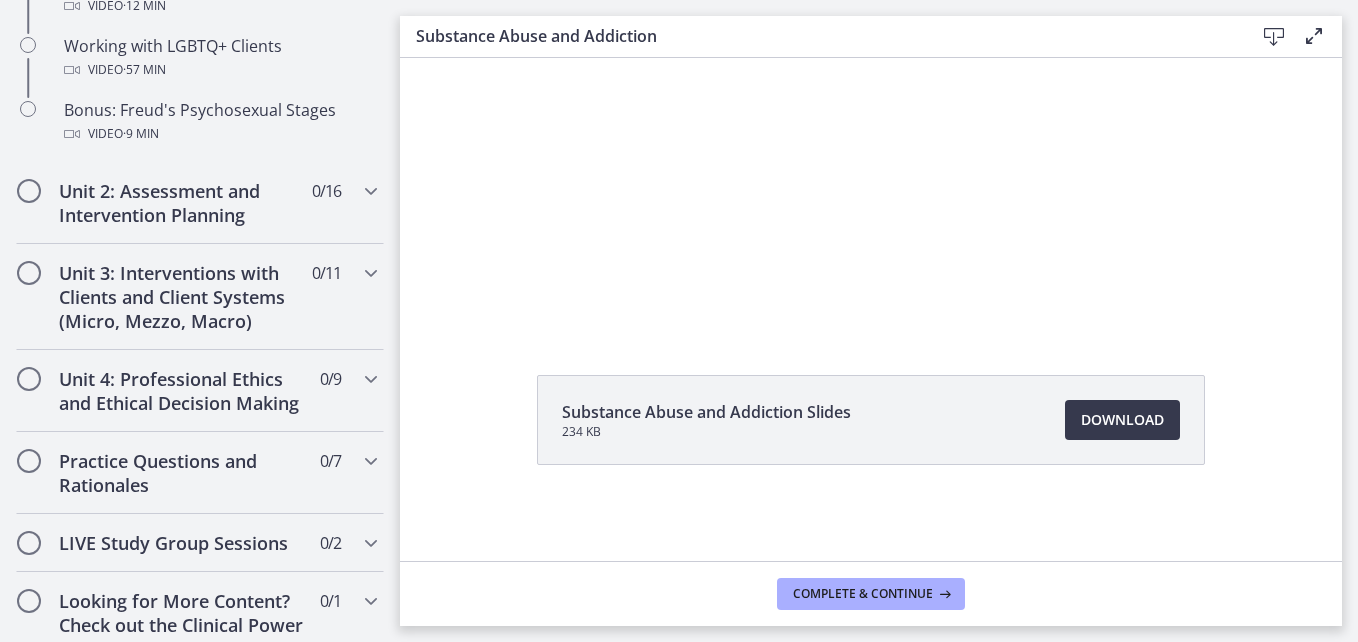 scroll, scrollTop: 1463, scrollLeft: 0, axis: vertical 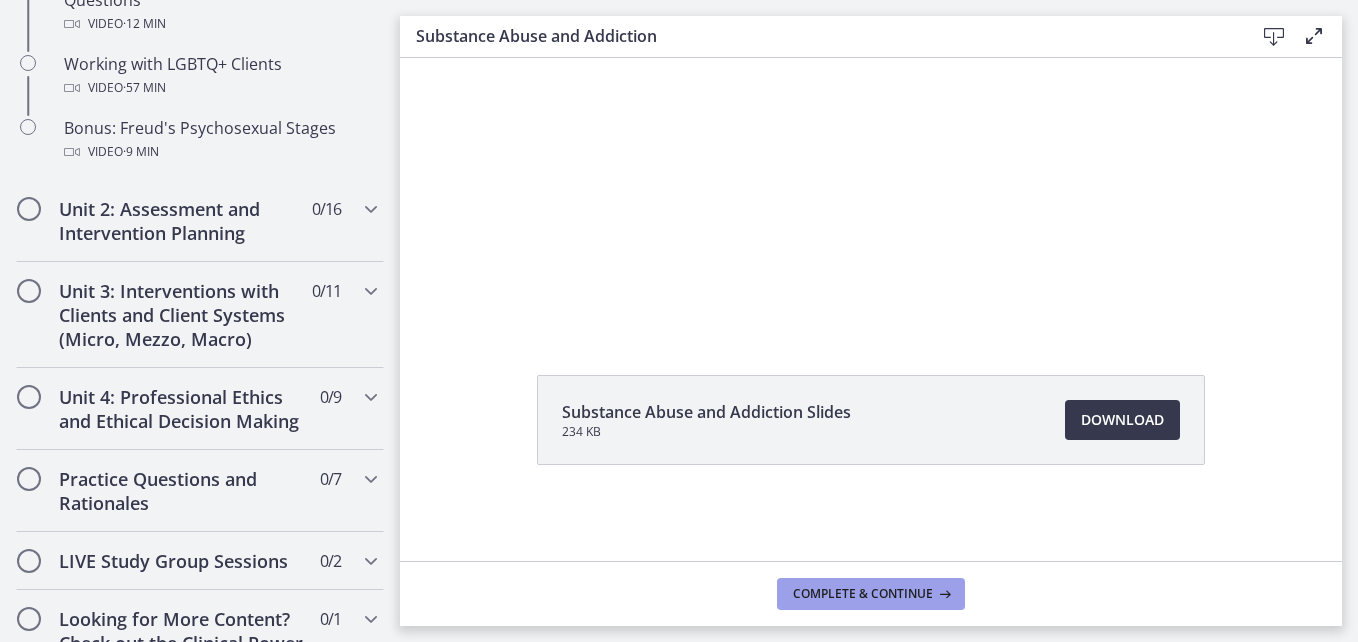click on "Complete & continue" at bounding box center (863, 594) 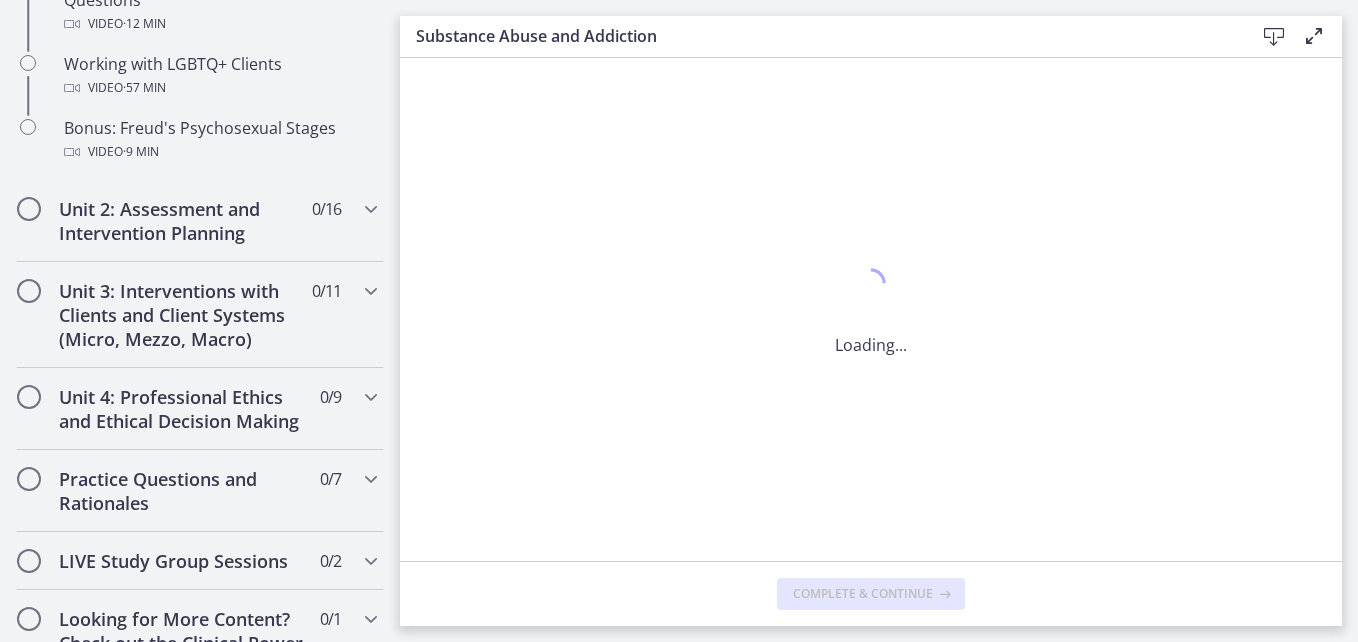 scroll, scrollTop: 0, scrollLeft: 0, axis: both 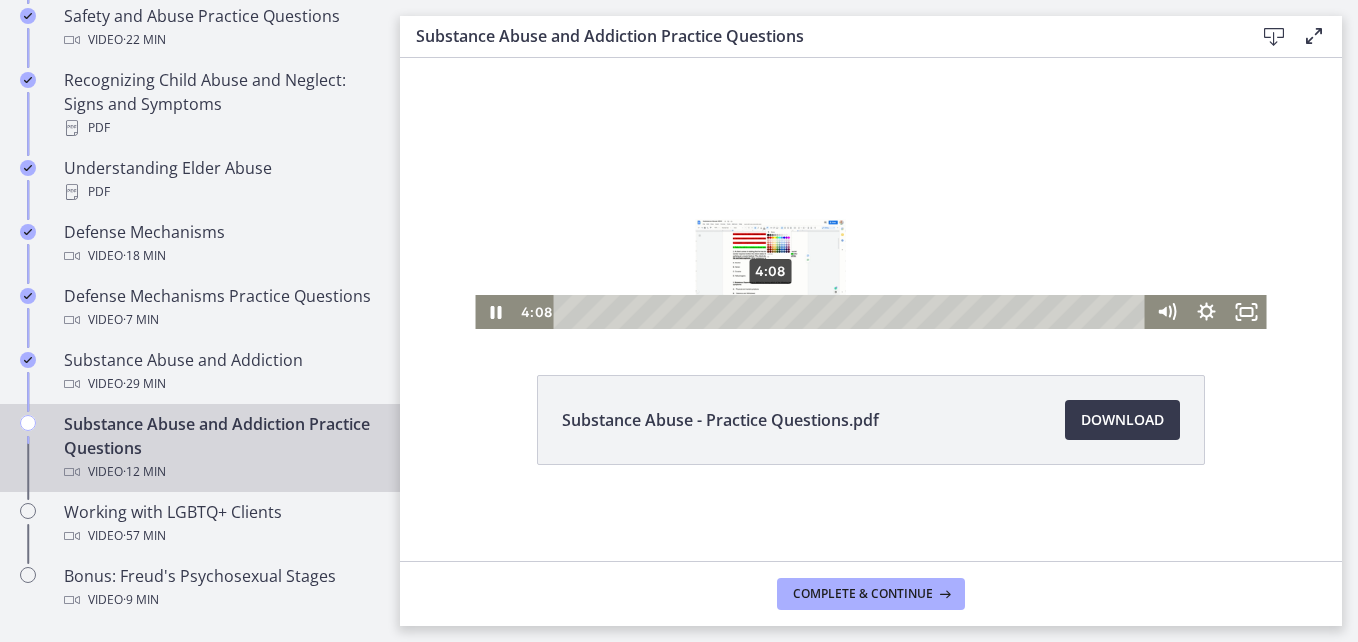 click on "4:08" at bounding box center (852, 312) 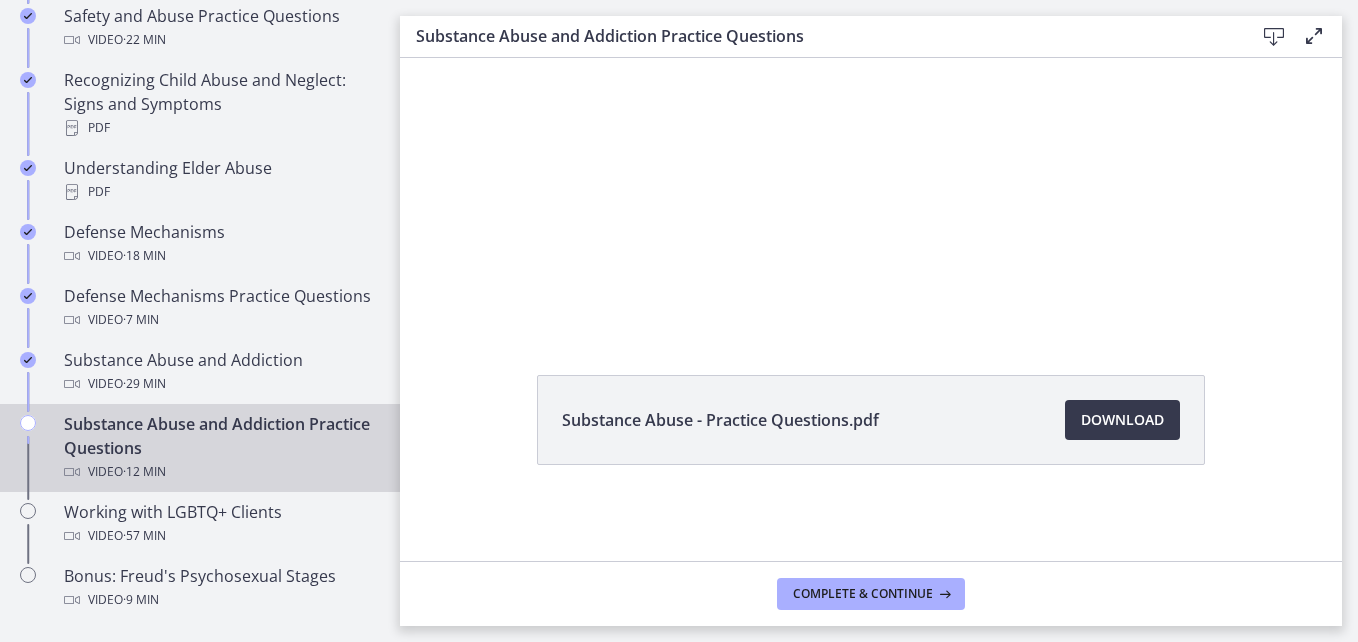 click on "Substance Abuse - Practice Questions.pdf
Download
Opens in a new window" at bounding box center (871, 468) 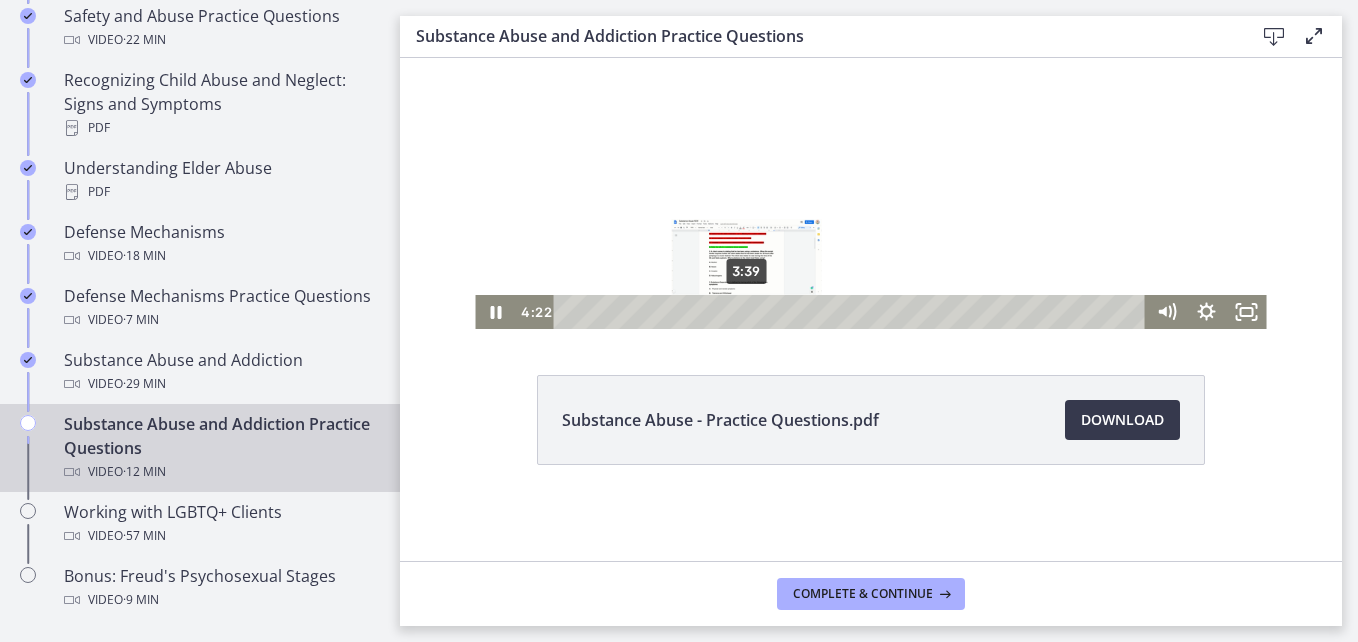 click on "3:39" at bounding box center [852, 312] 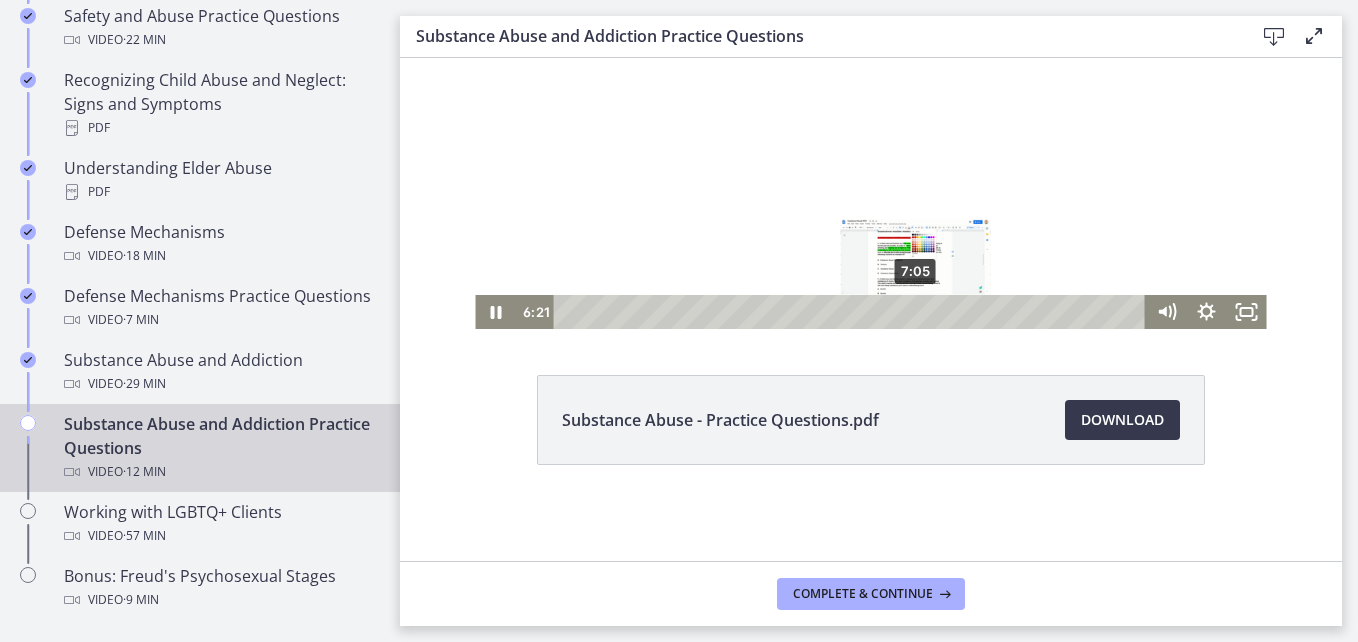 click on "7:05" at bounding box center [852, 312] 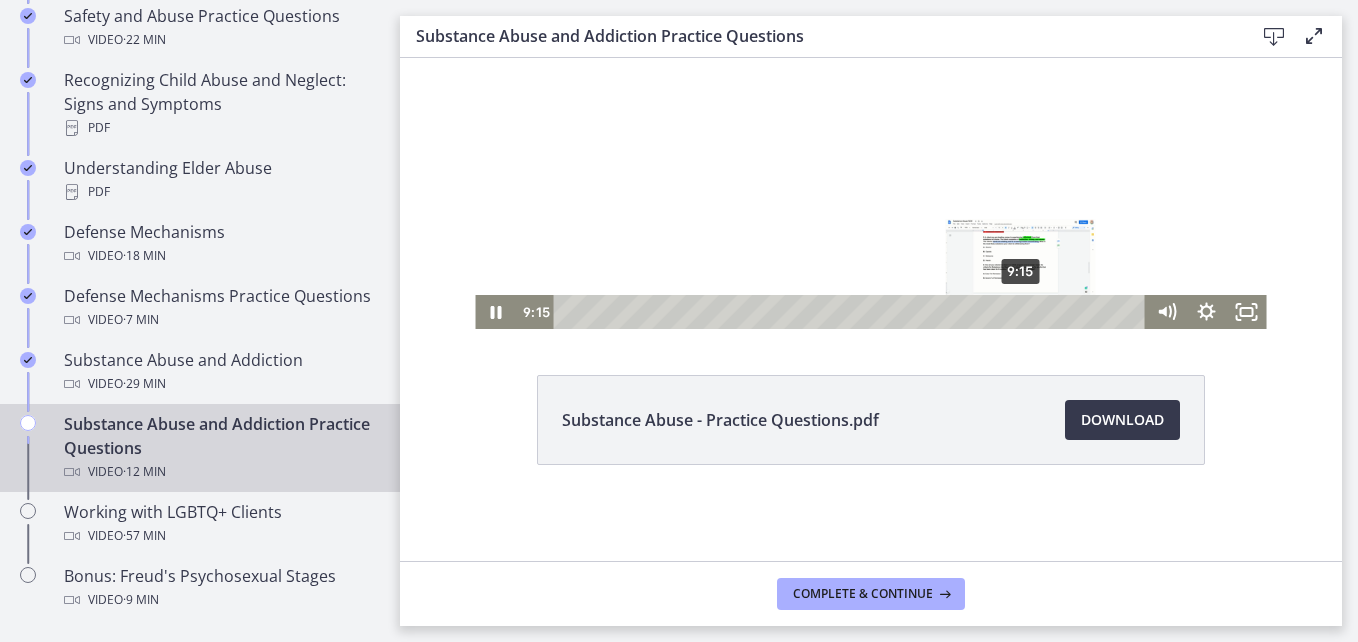 click on "9:15" at bounding box center (852, 312) 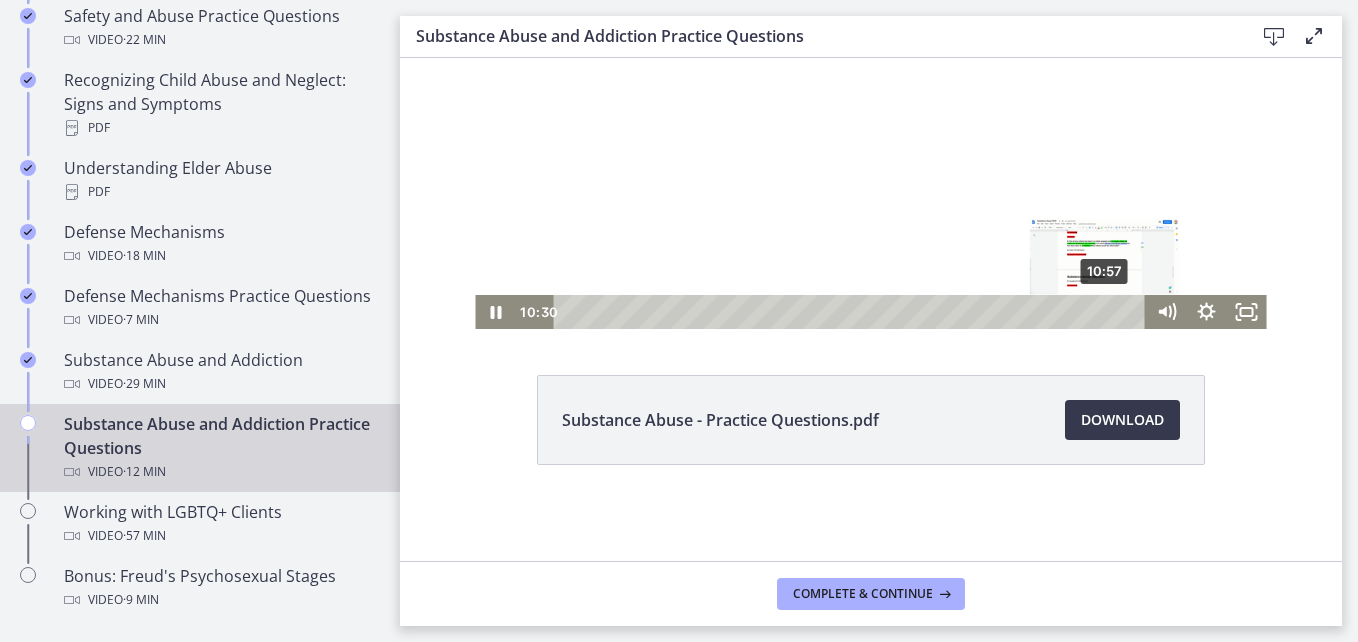 click on "10:57" at bounding box center [852, 312] 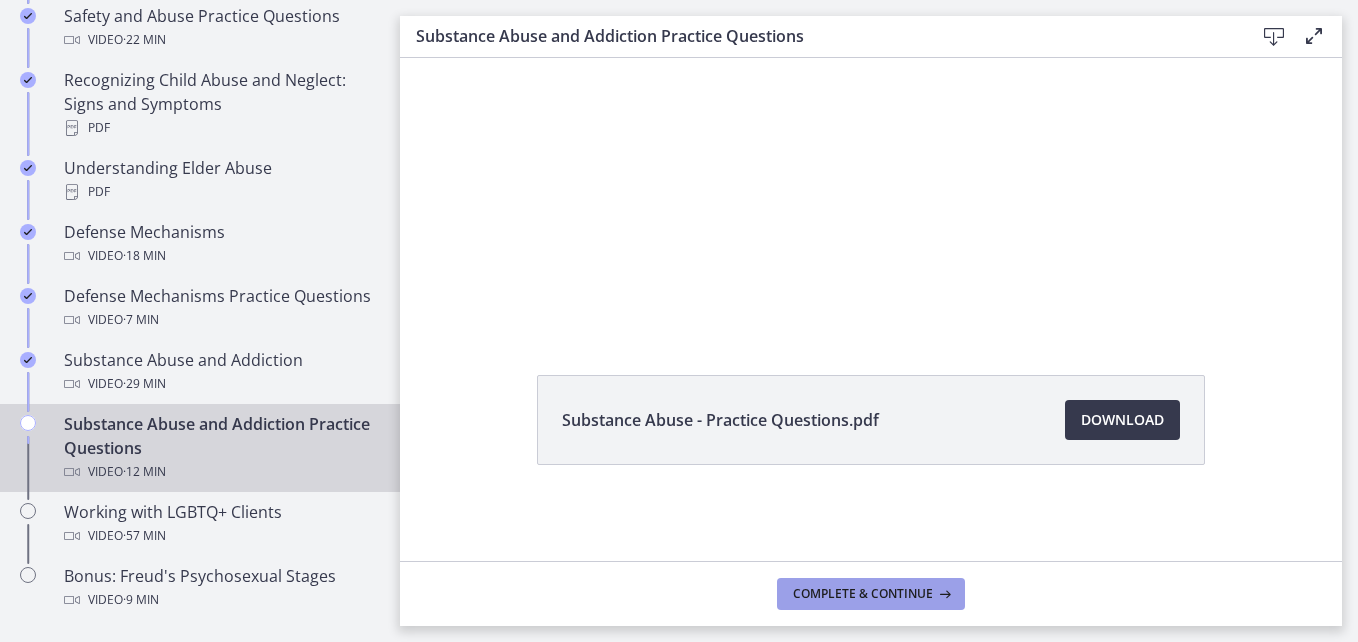 click on "Complete & continue" at bounding box center [863, 594] 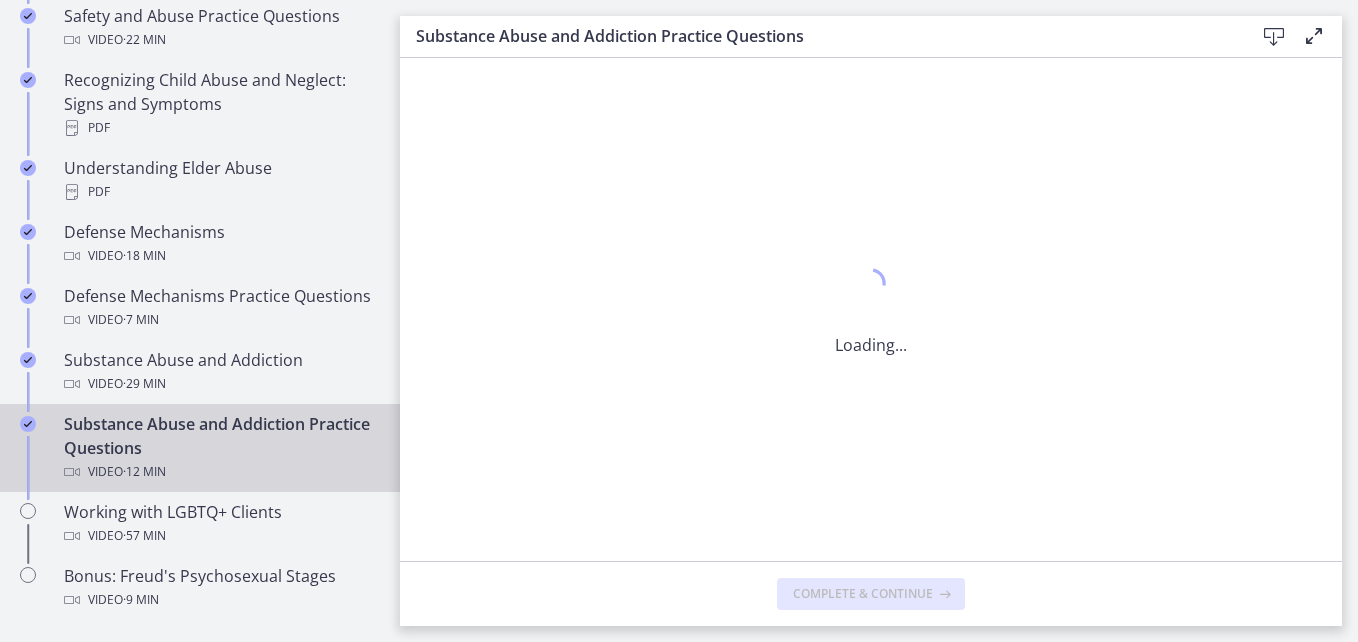scroll, scrollTop: 0, scrollLeft: 0, axis: both 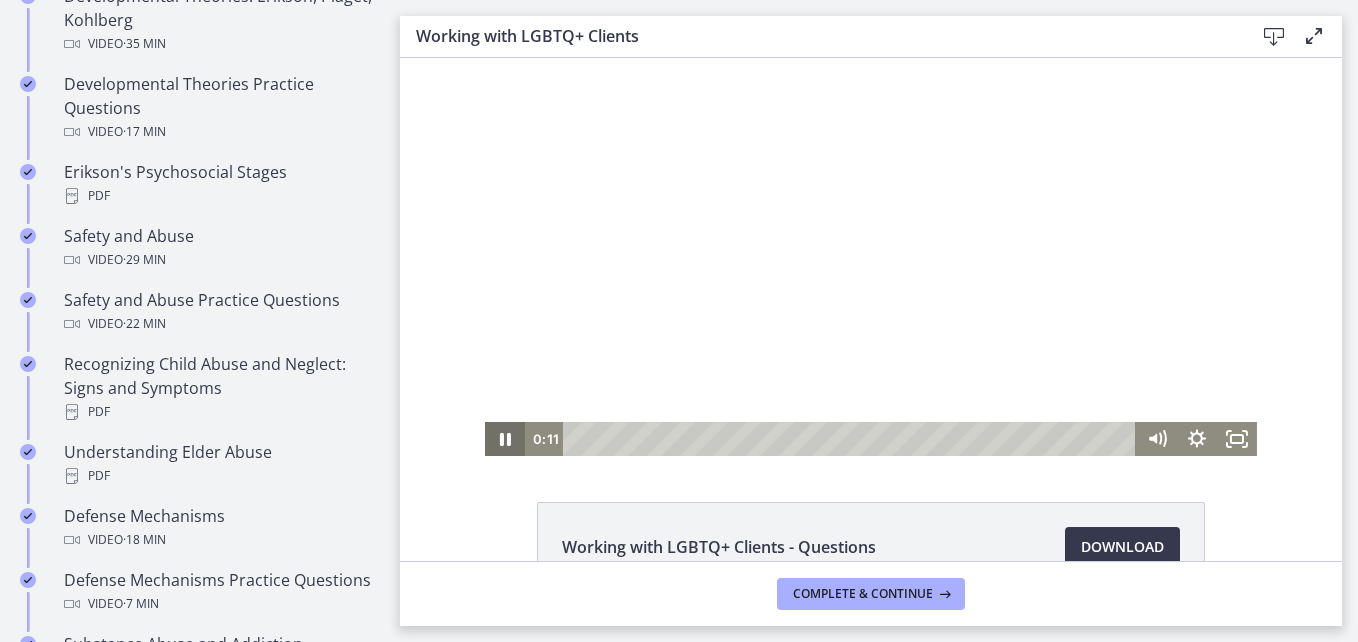 click 